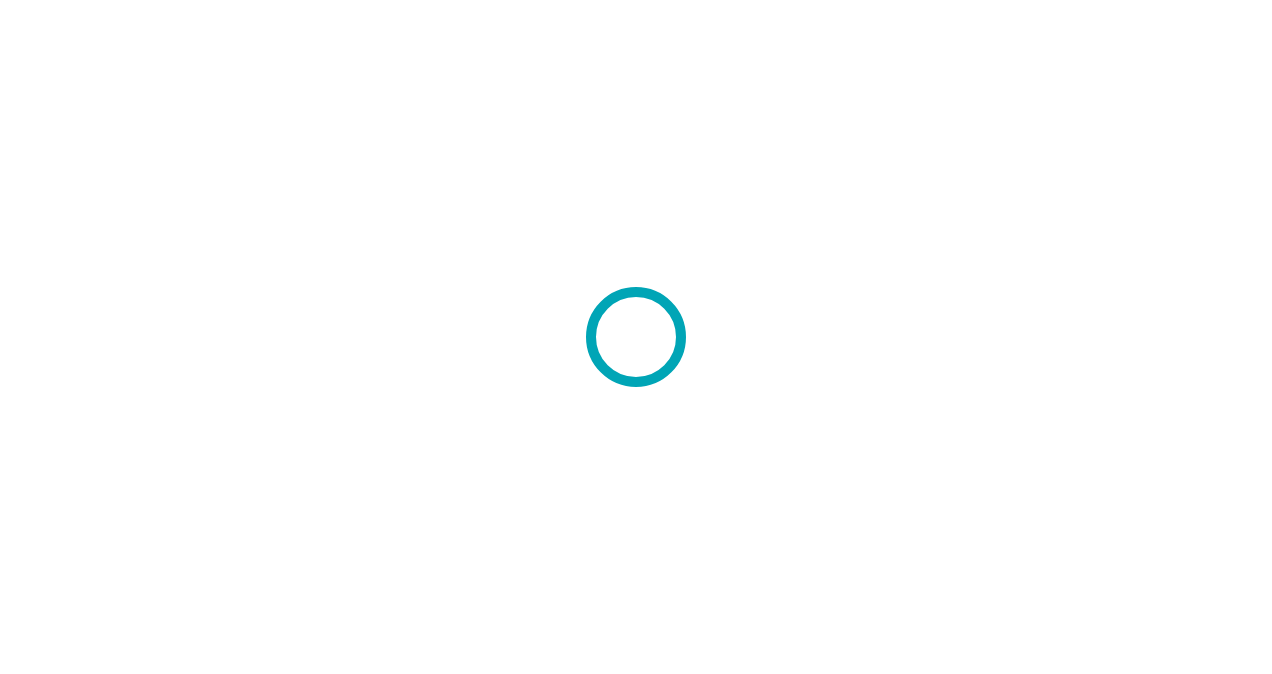 scroll, scrollTop: 0, scrollLeft: 0, axis: both 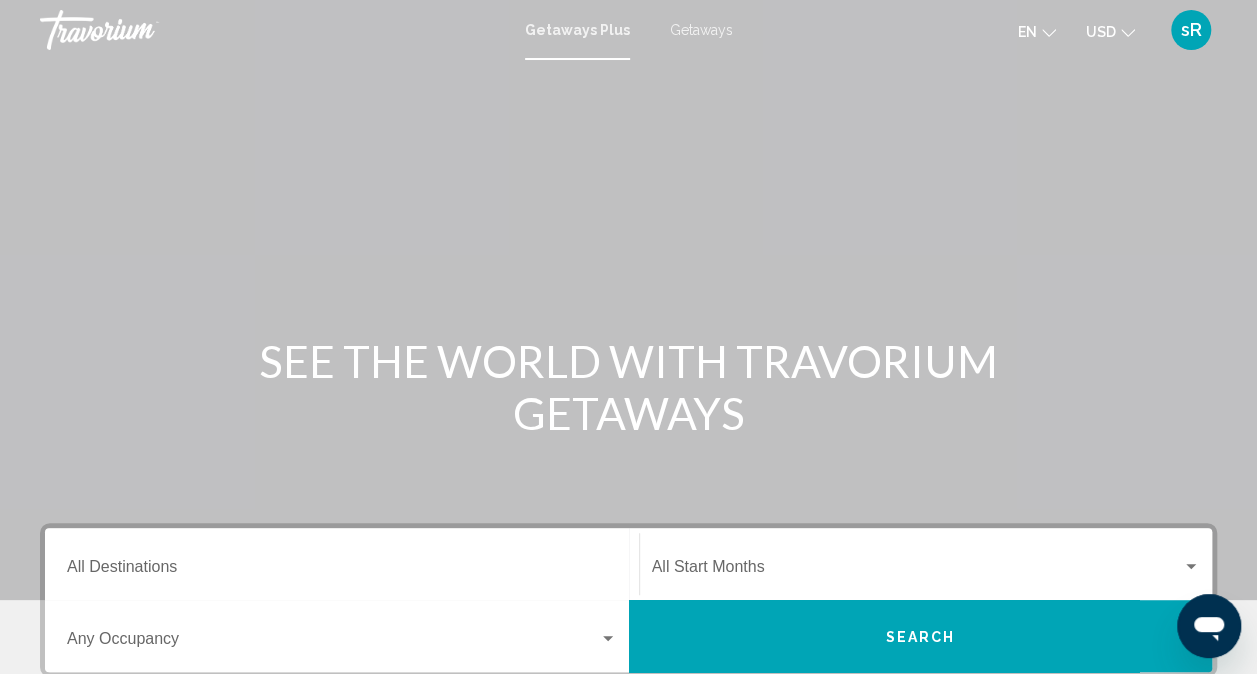 drag, startPoint x: 707, startPoint y: 34, endPoint x: 680, endPoint y: 57, distance: 35.468296 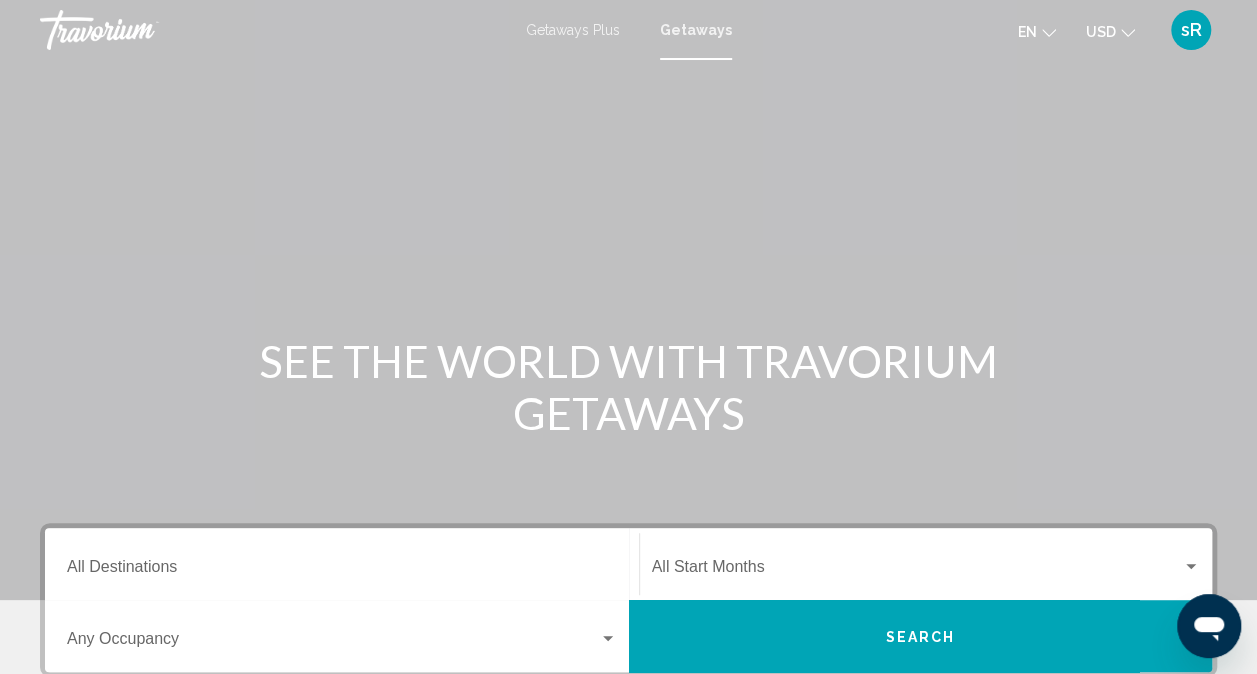 click on "Destination All Destinations" at bounding box center [342, 564] 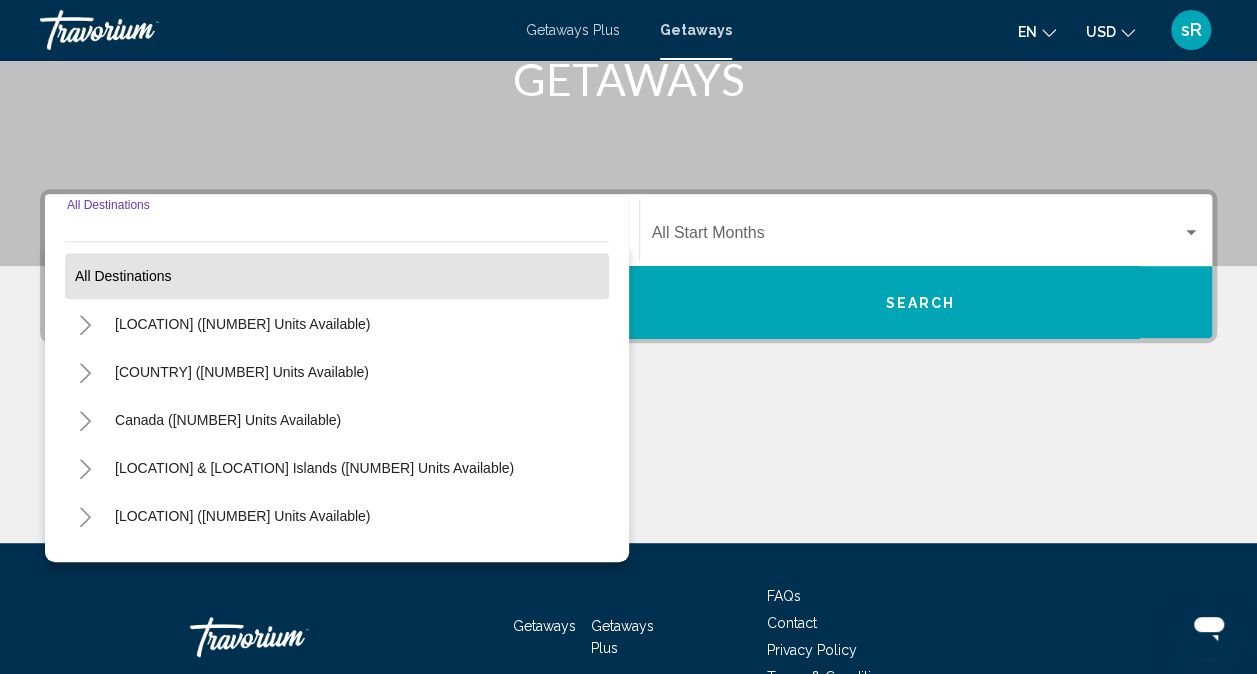 scroll, scrollTop: 332, scrollLeft: 0, axis: vertical 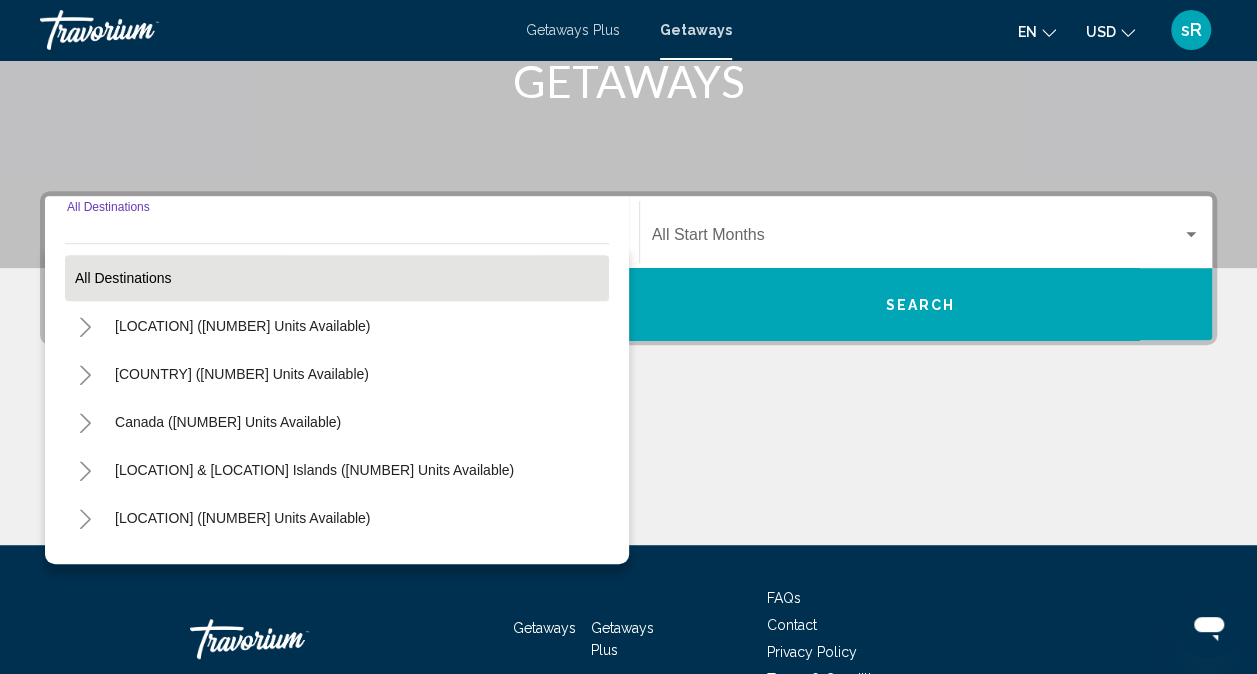 click on "All destinations" at bounding box center (337, 278) 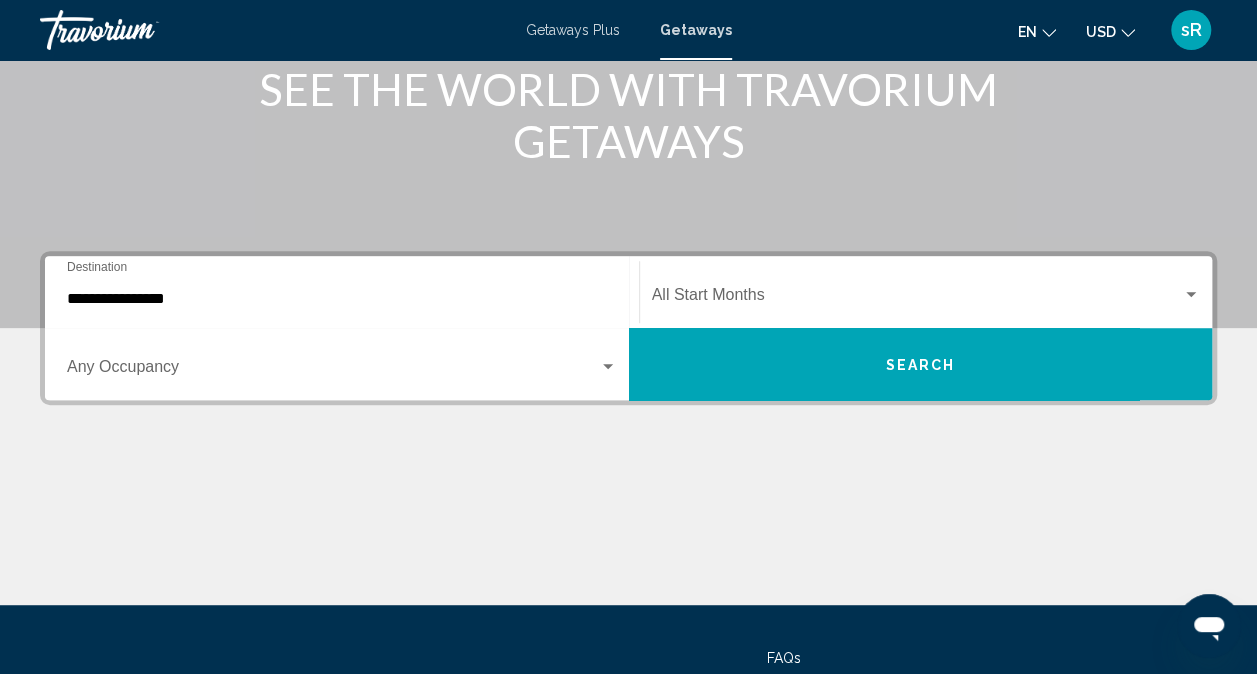 scroll, scrollTop: 269, scrollLeft: 0, axis: vertical 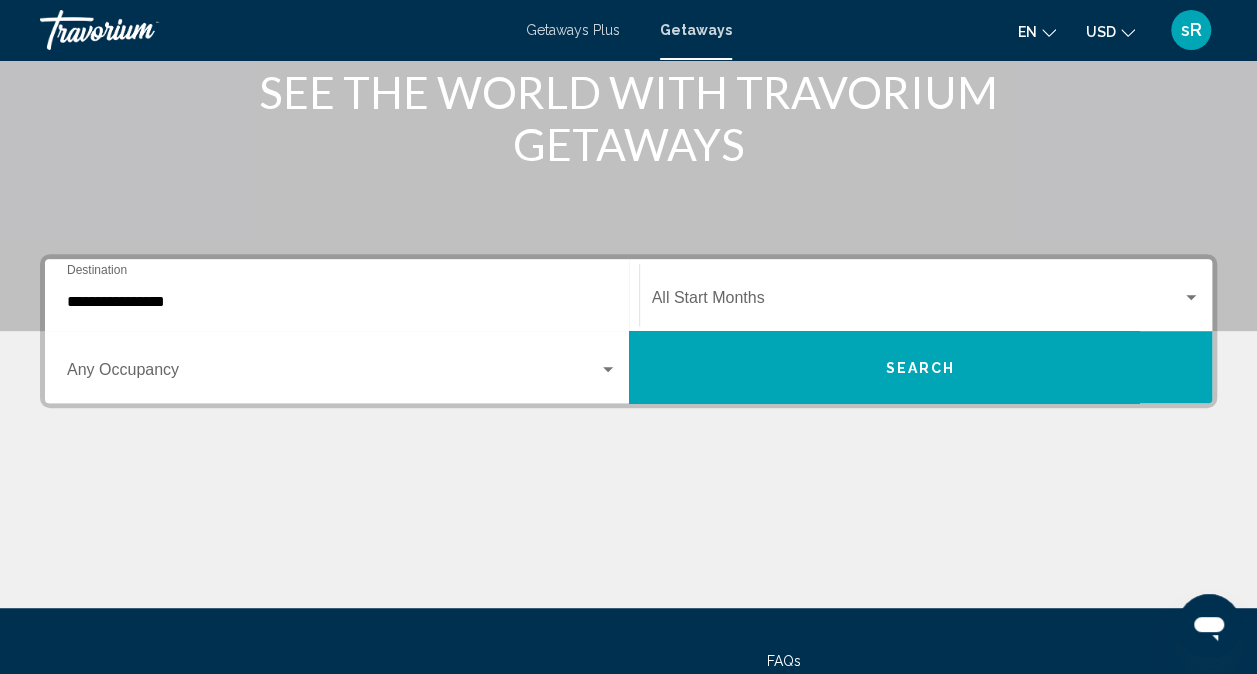 click on "**********" at bounding box center (342, 295) 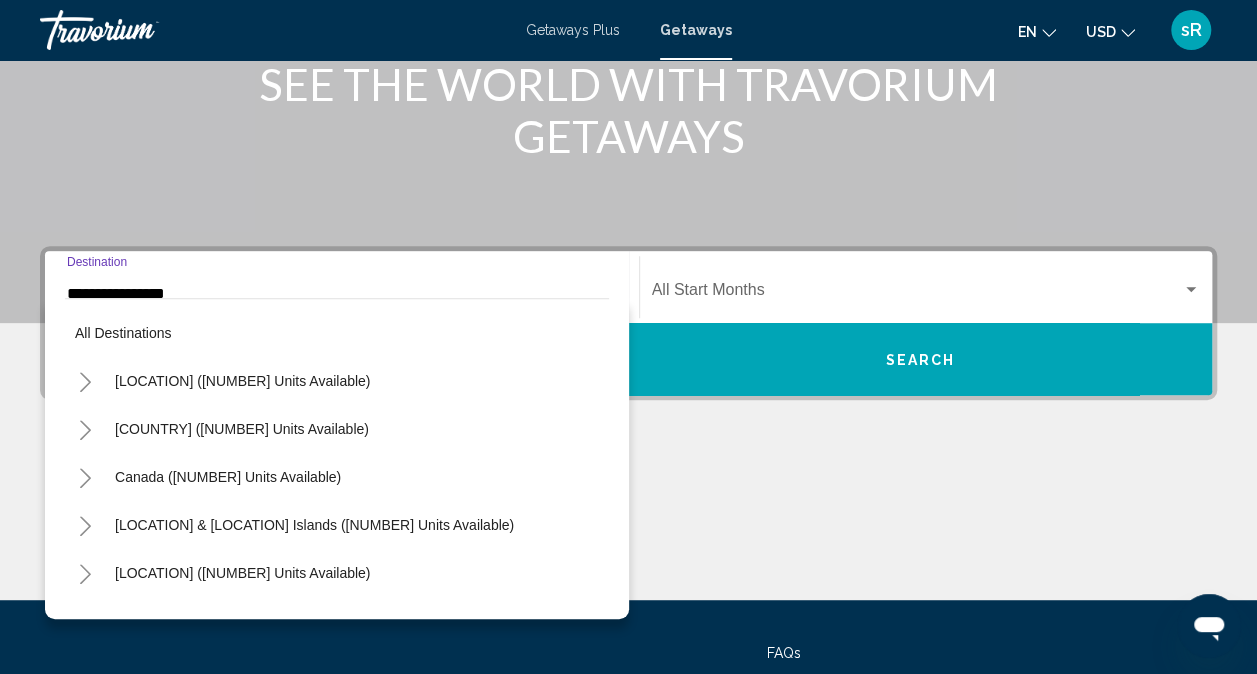 scroll, scrollTop: 278, scrollLeft: 0, axis: vertical 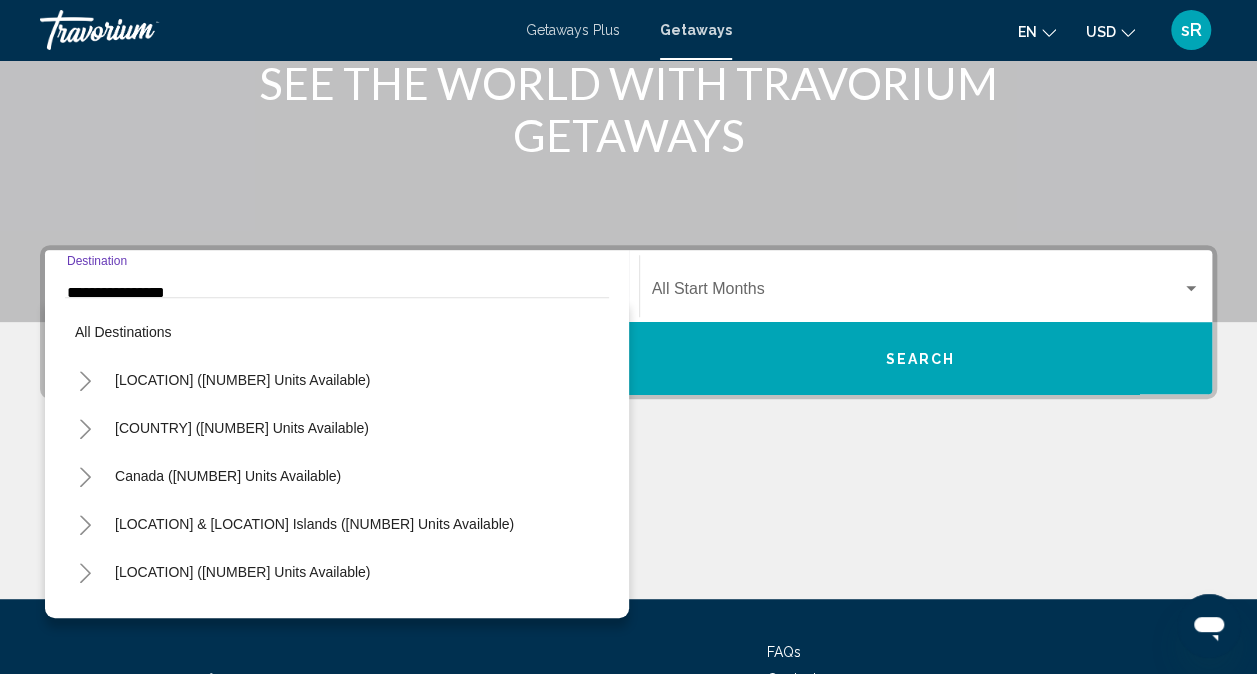click on "**********" at bounding box center [342, 293] 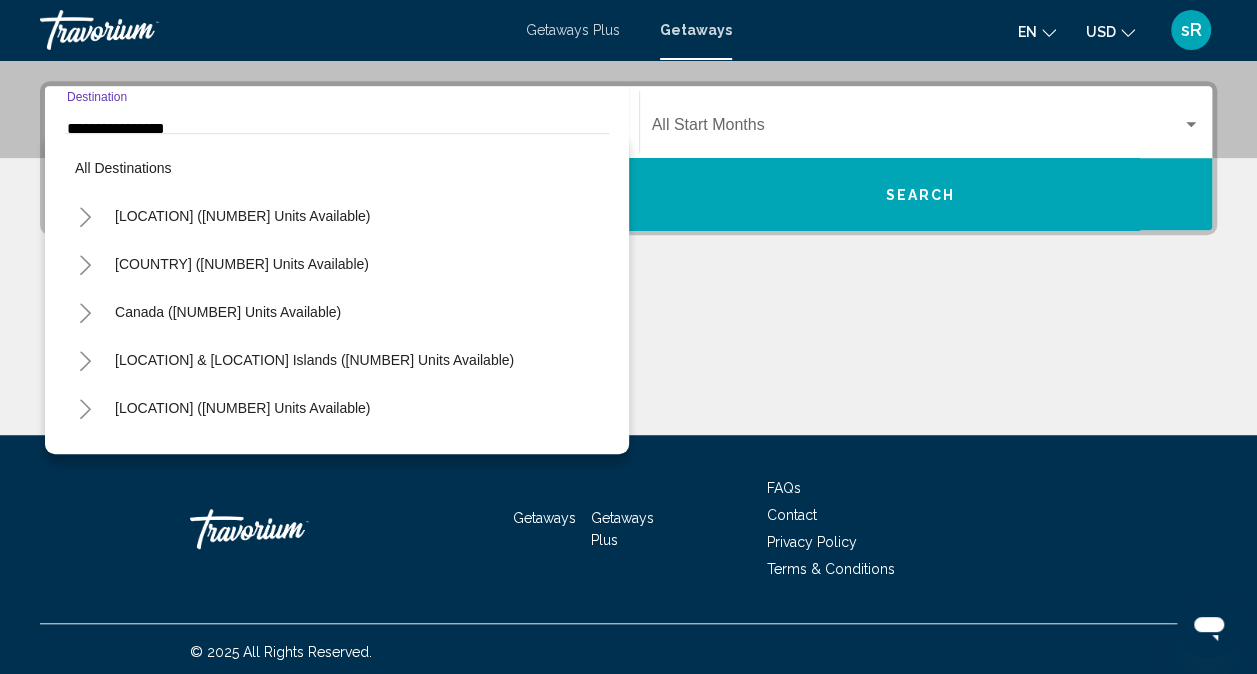 scroll, scrollTop: 447, scrollLeft: 0, axis: vertical 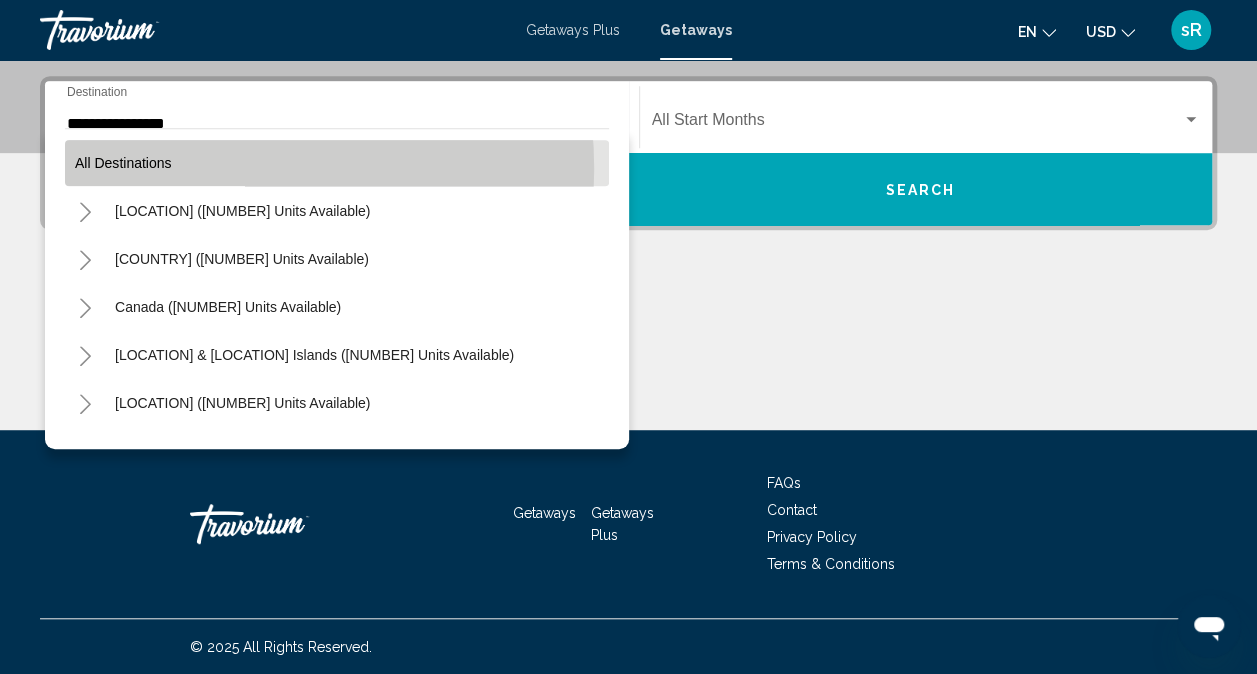click on "All destinations" at bounding box center (123, 163) 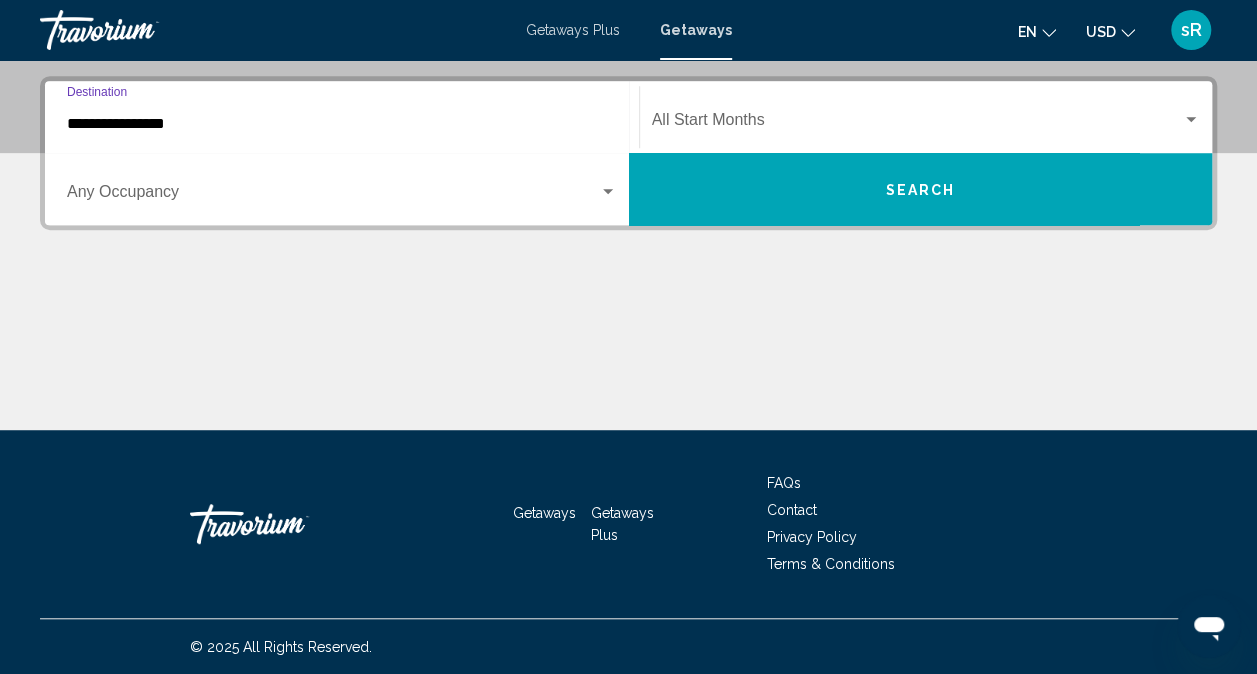 click on "**********" at bounding box center [342, 124] 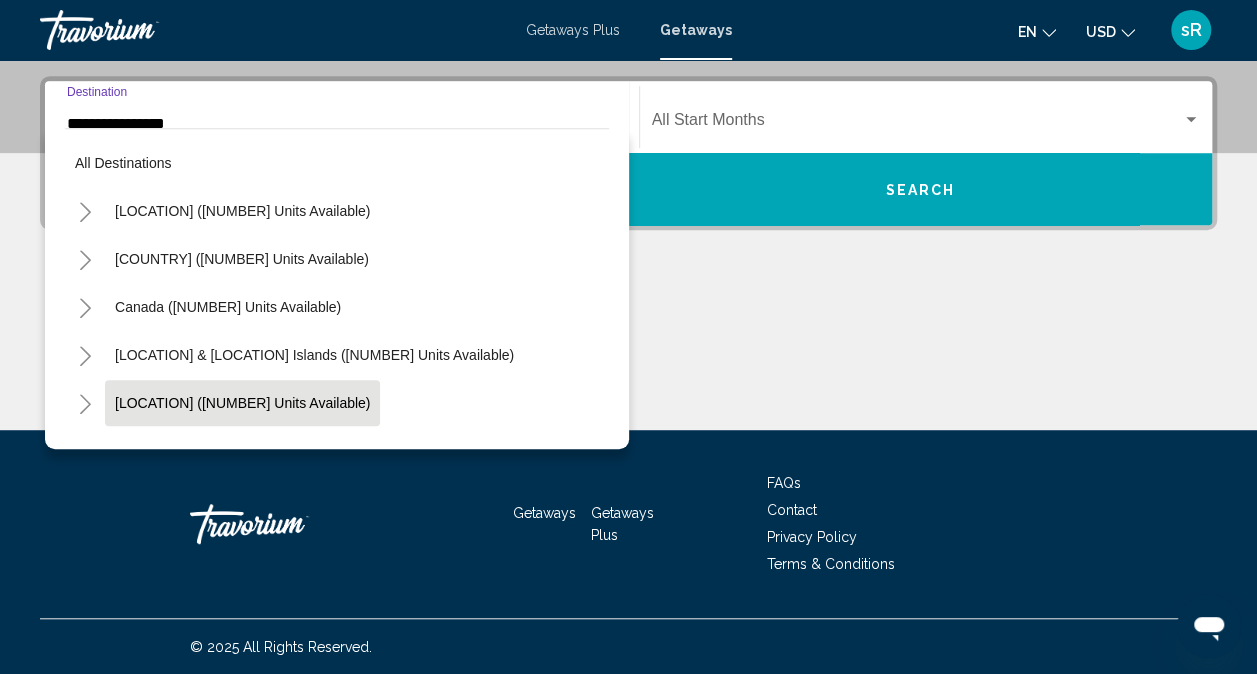 click on "[LOCATION] ([NUMBER] units available)" at bounding box center (242, 211) 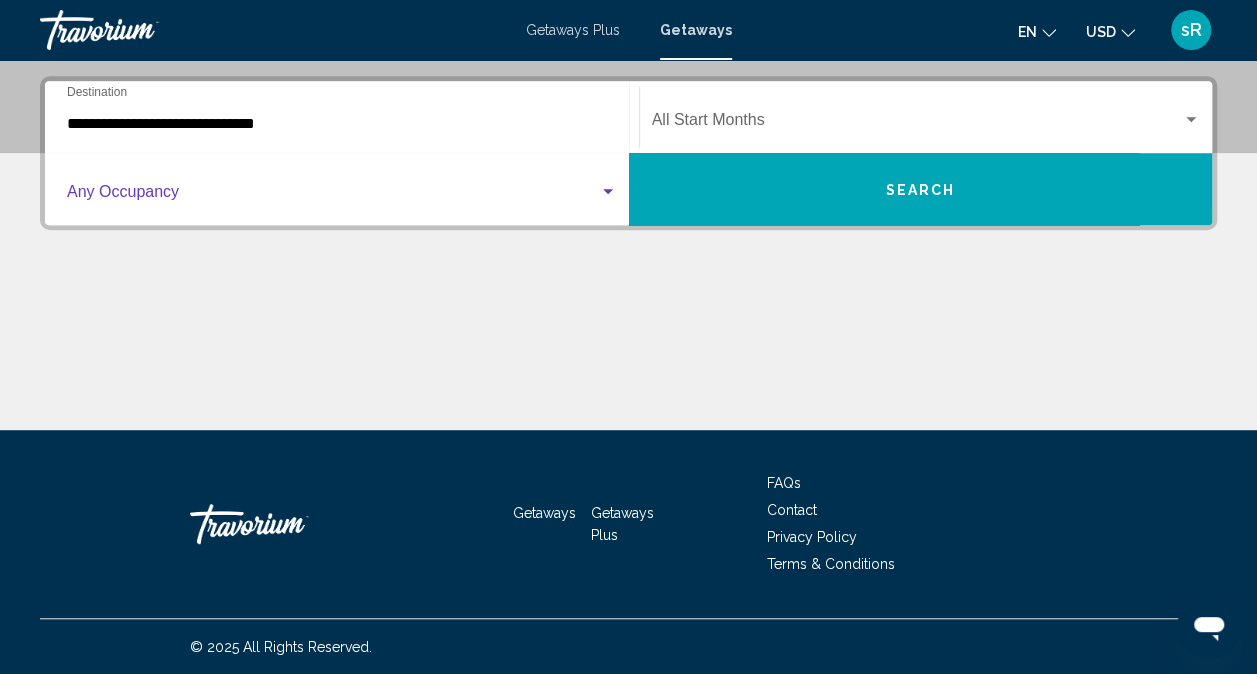 click at bounding box center [608, 192] 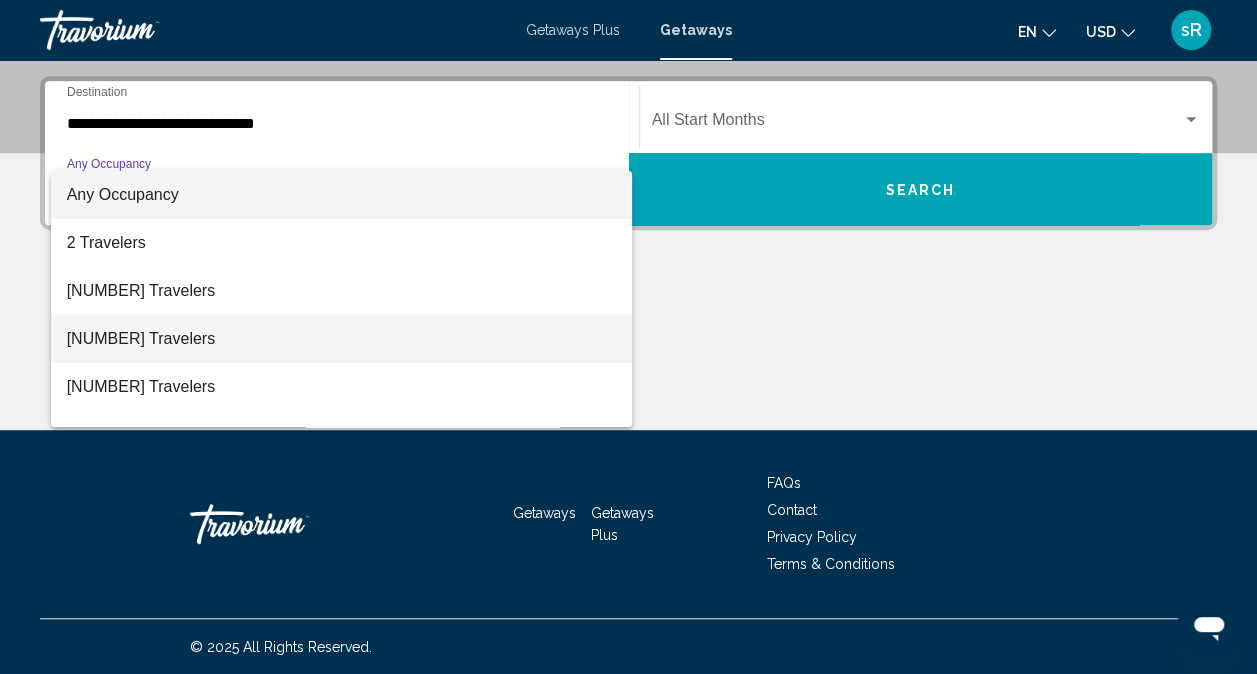 scroll, scrollTop: 224, scrollLeft: 0, axis: vertical 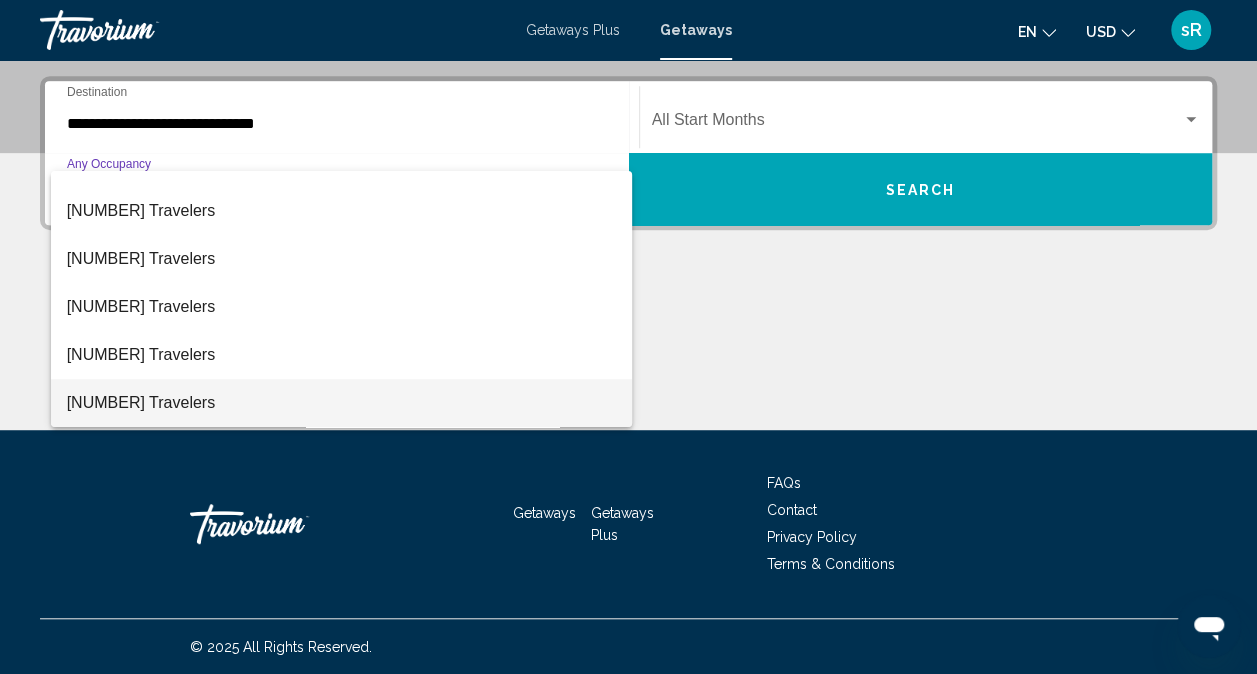 click on "[NUMBER] Travelers" at bounding box center (342, 403) 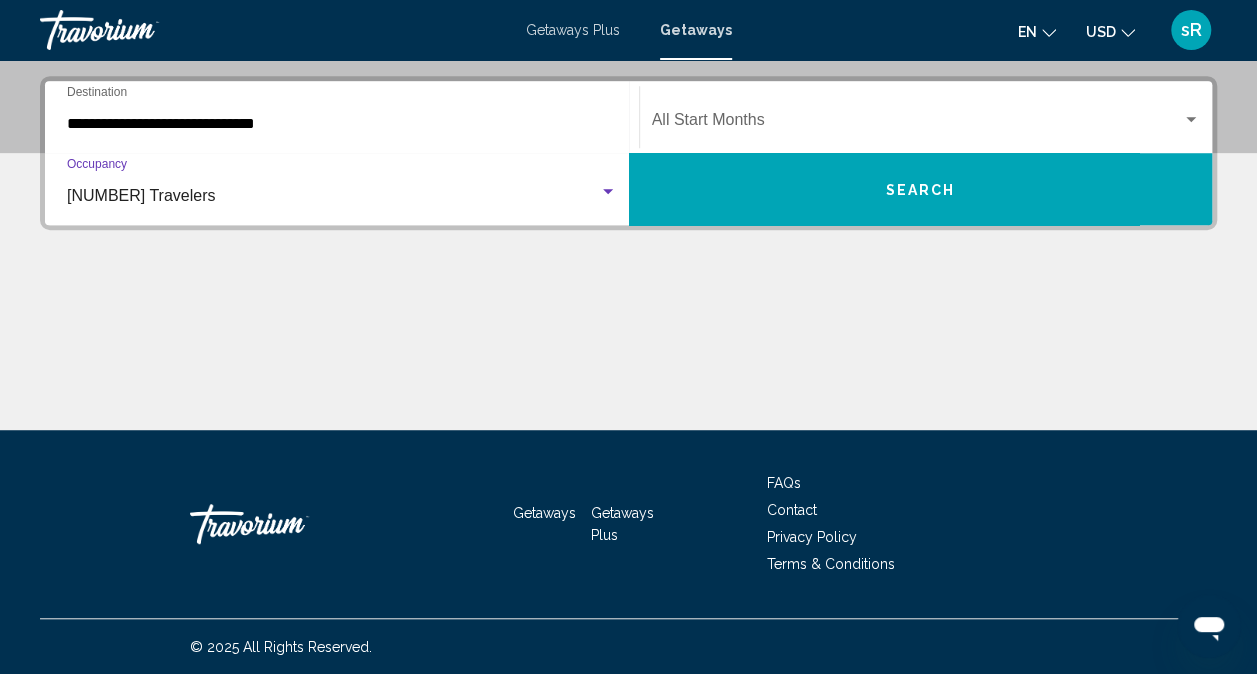 click at bounding box center (917, 124) 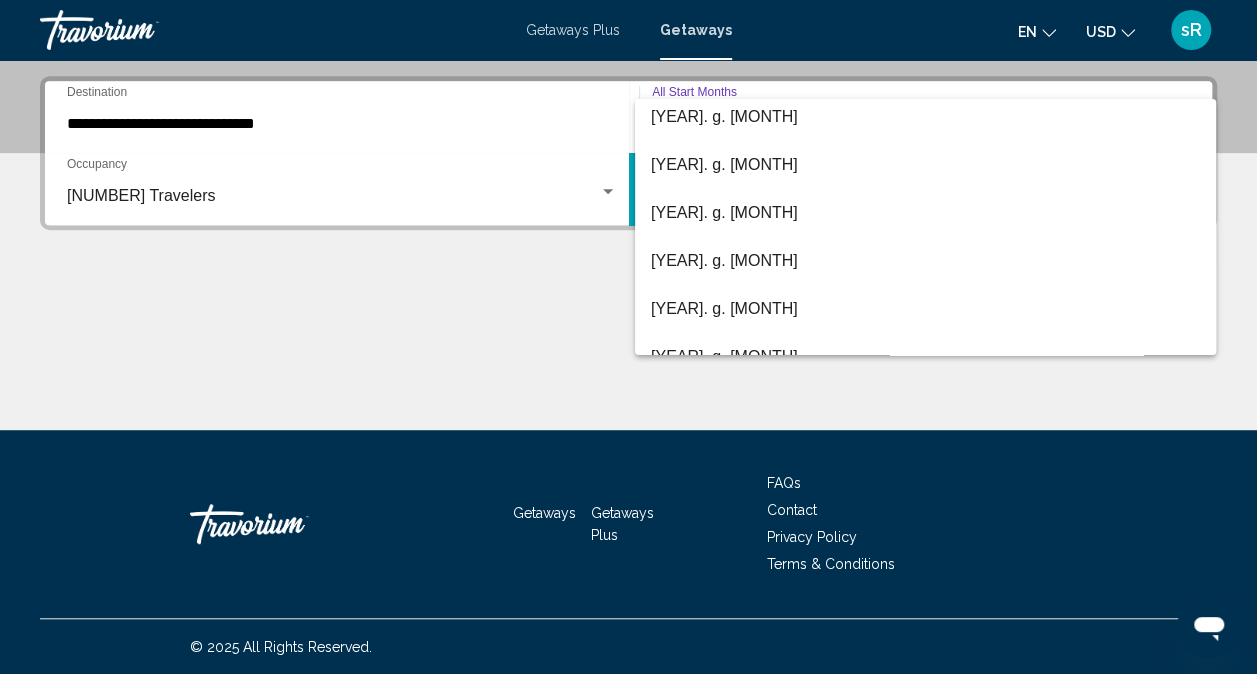 scroll, scrollTop: 347, scrollLeft: 0, axis: vertical 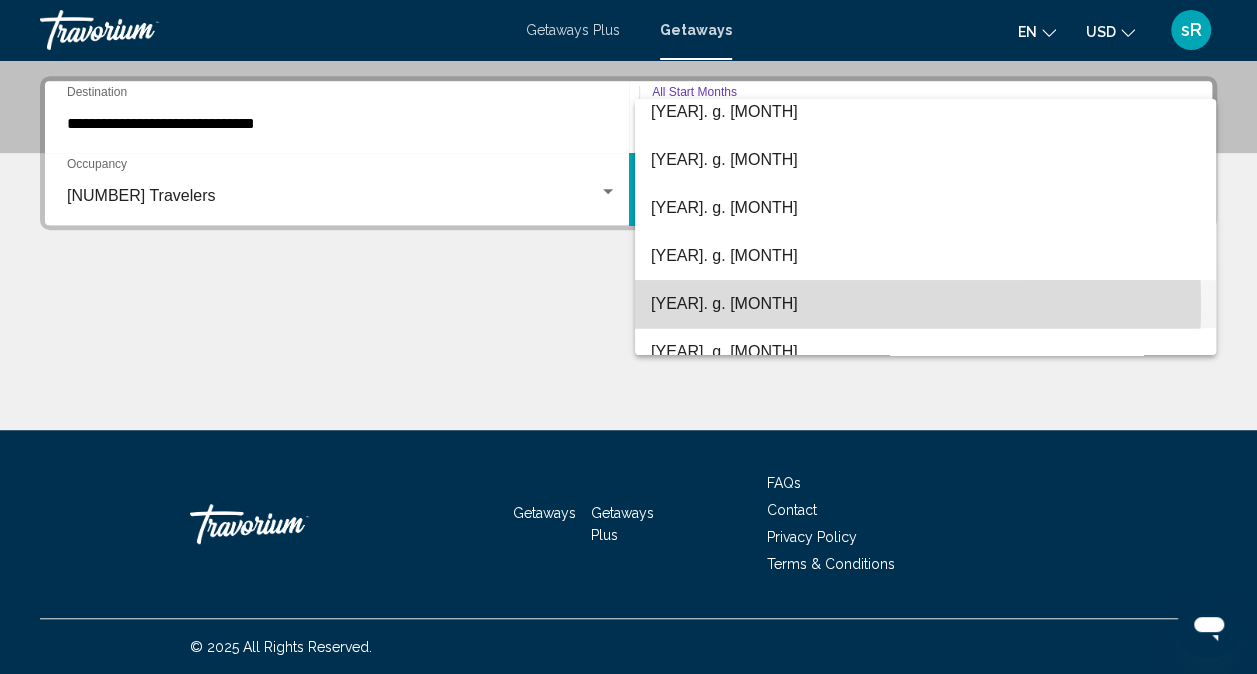 click on "[YEAR]. g. [MONTH]" at bounding box center (925, 304) 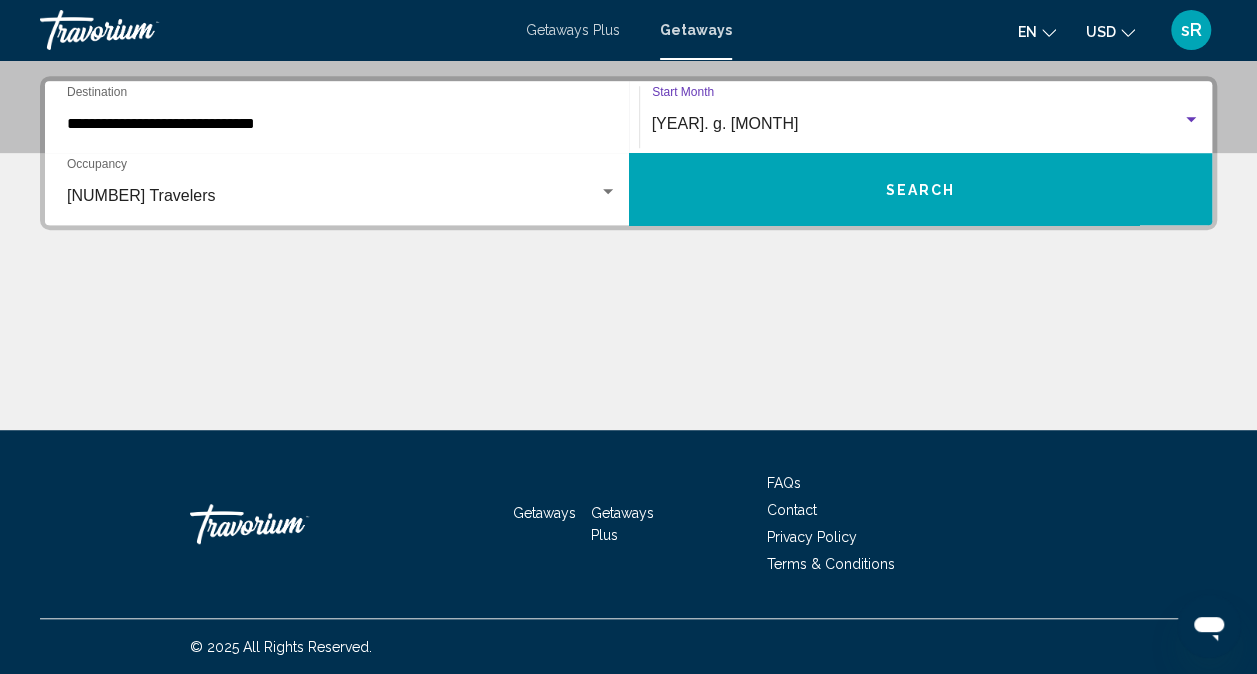 click on "Search" at bounding box center (921, 189) 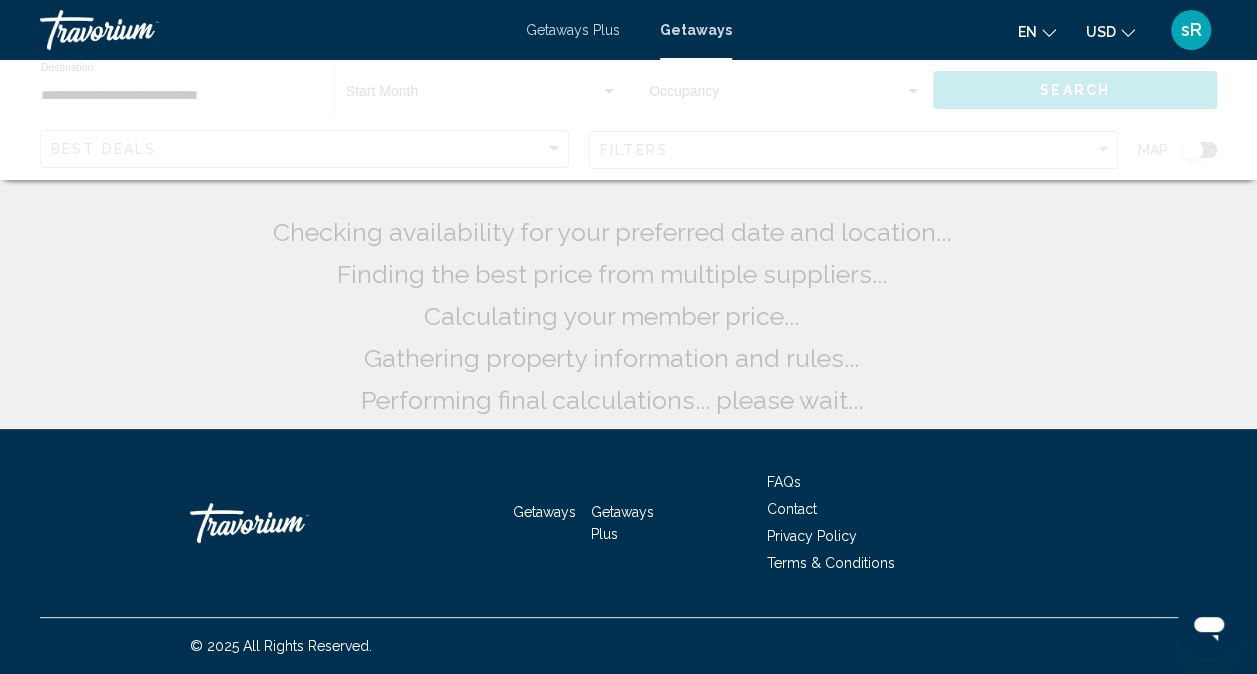 scroll, scrollTop: 0, scrollLeft: 0, axis: both 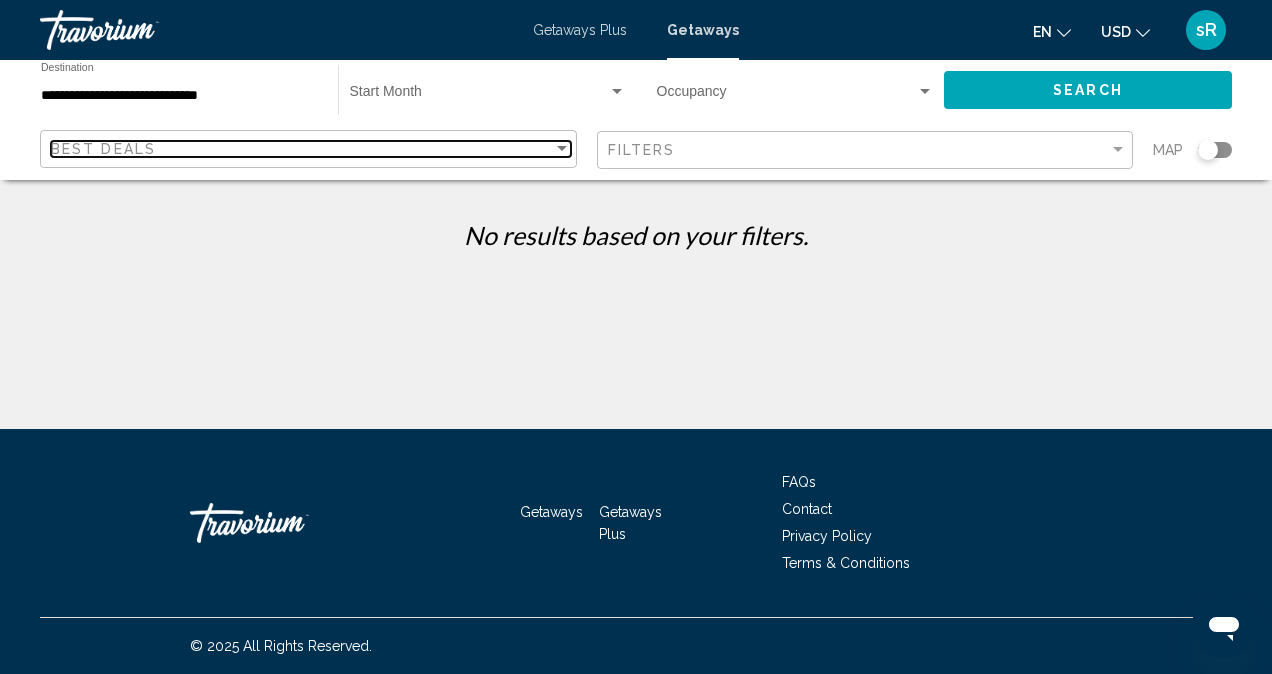 click at bounding box center [562, 149] 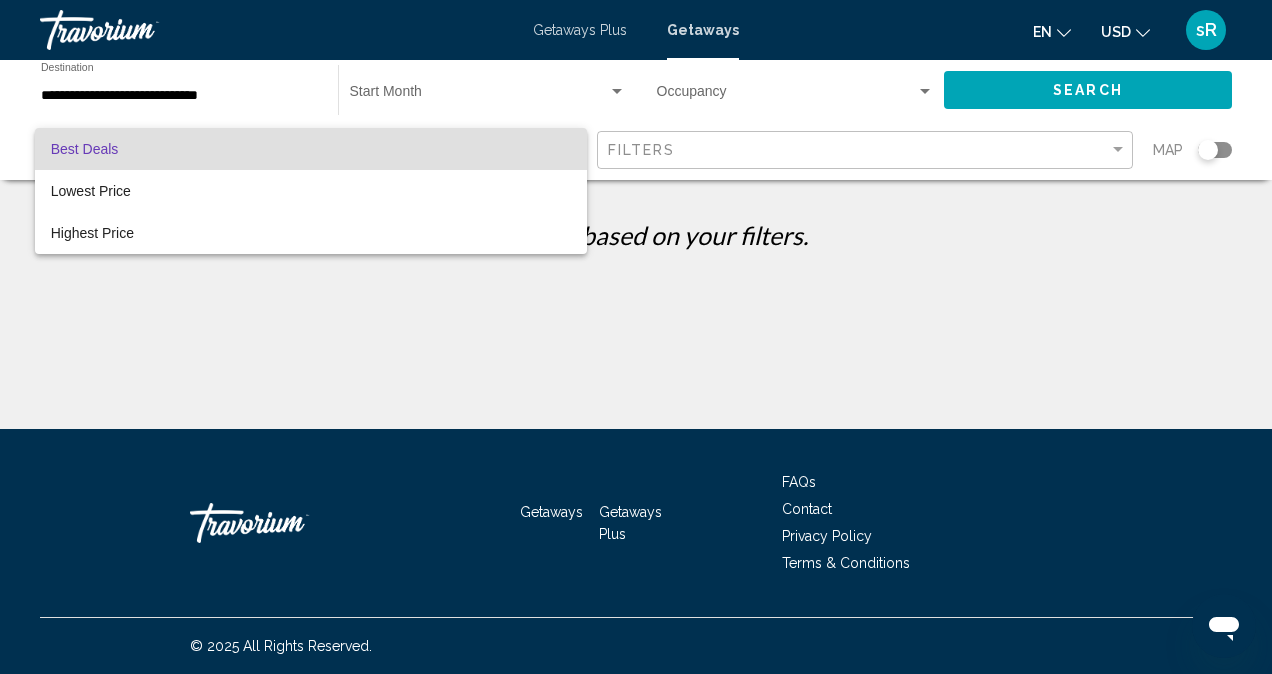 click at bounding box center (636, 337) 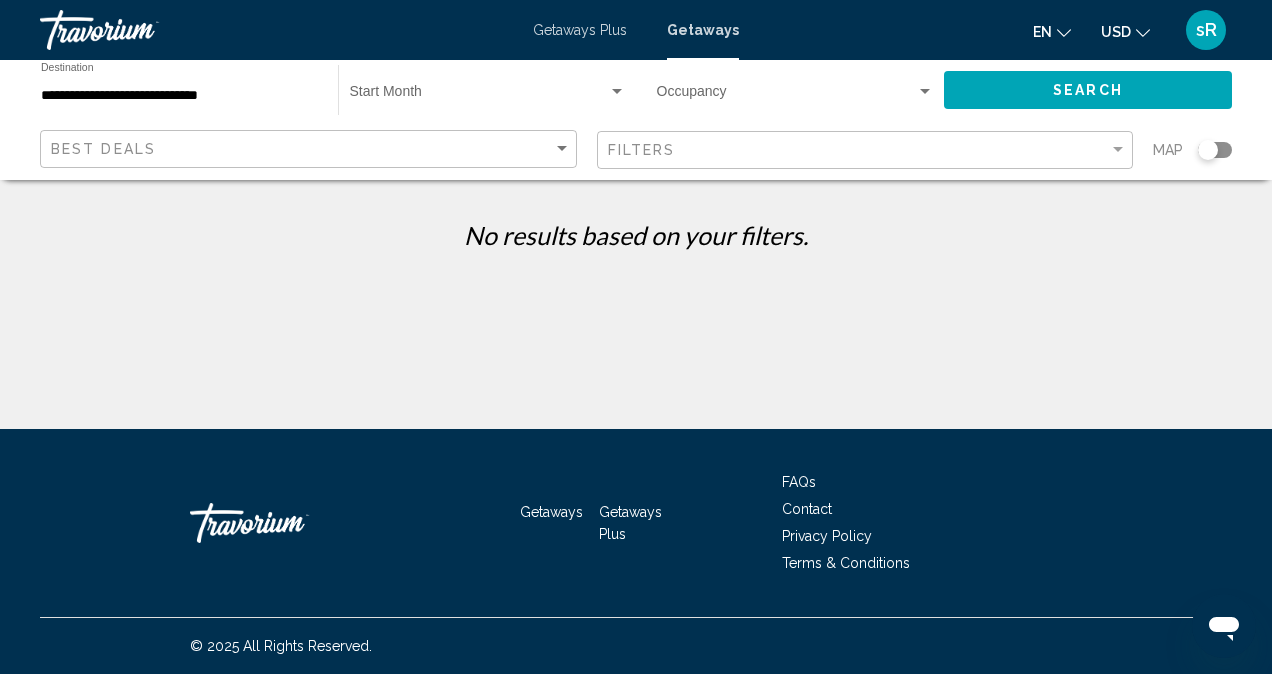 click on "Occupancy Any Occupancy" at bounding box center [795, 90] 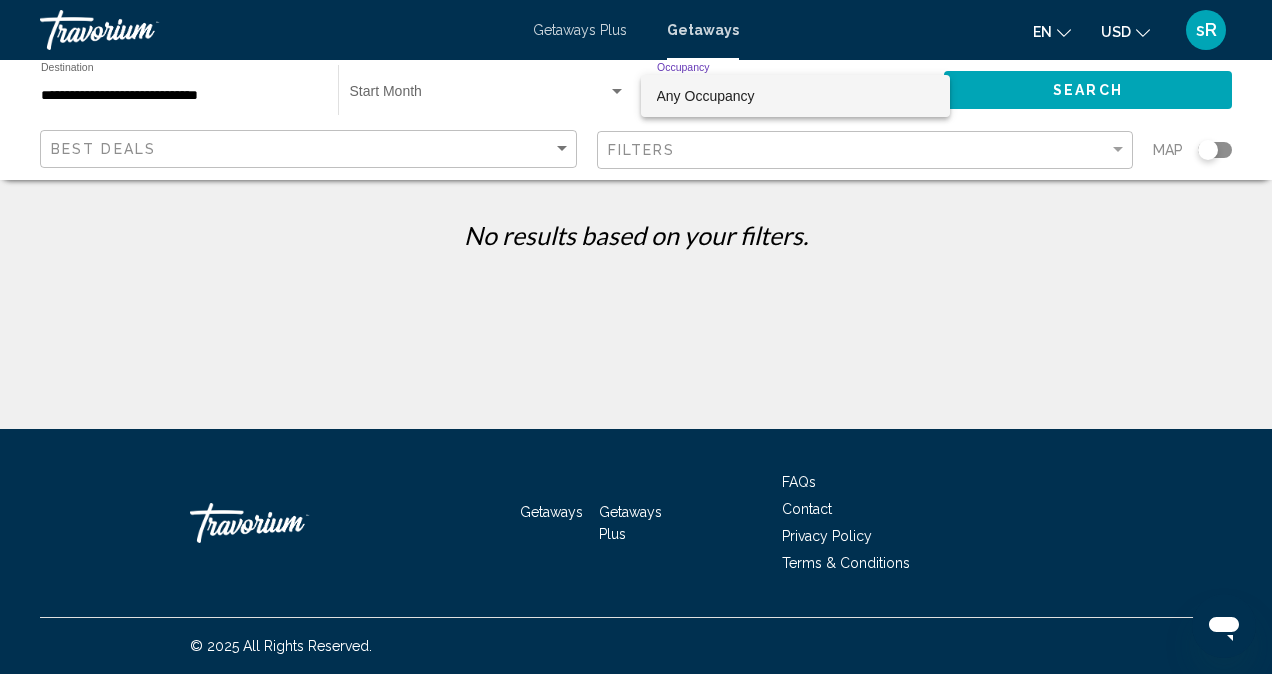 click at bounding box center [636, 337] 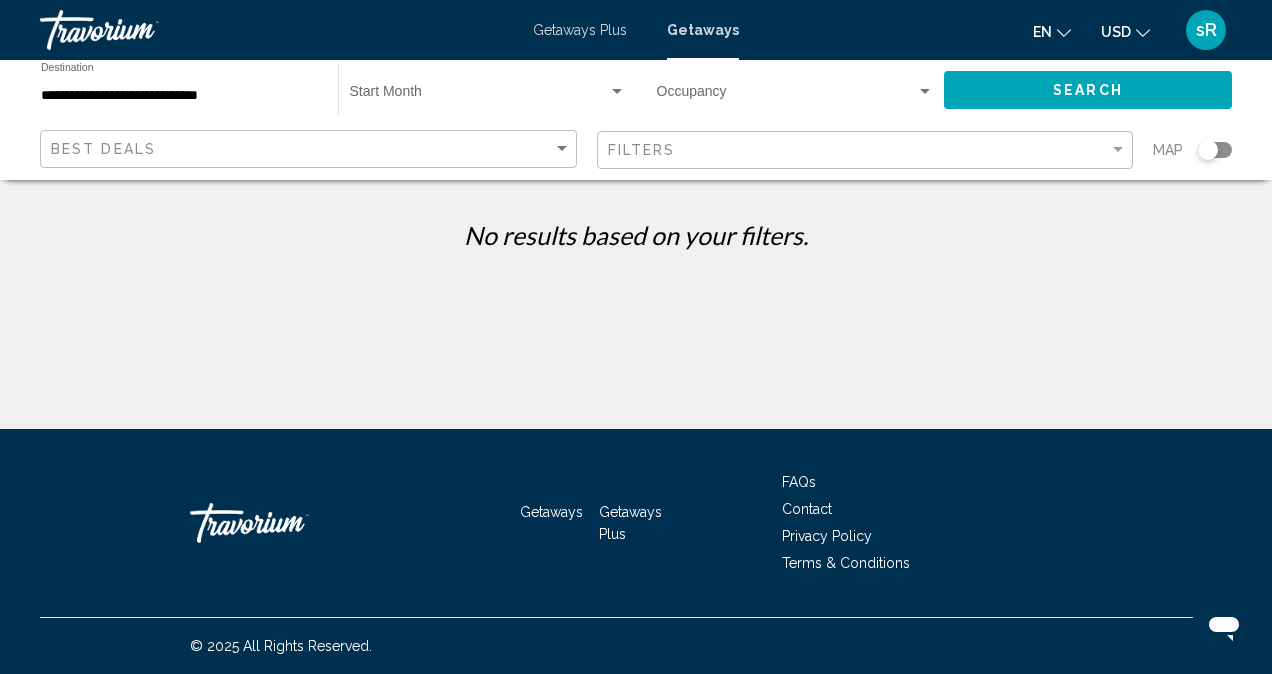 click on "Getaways Plus" at bounding box center (580, 30) 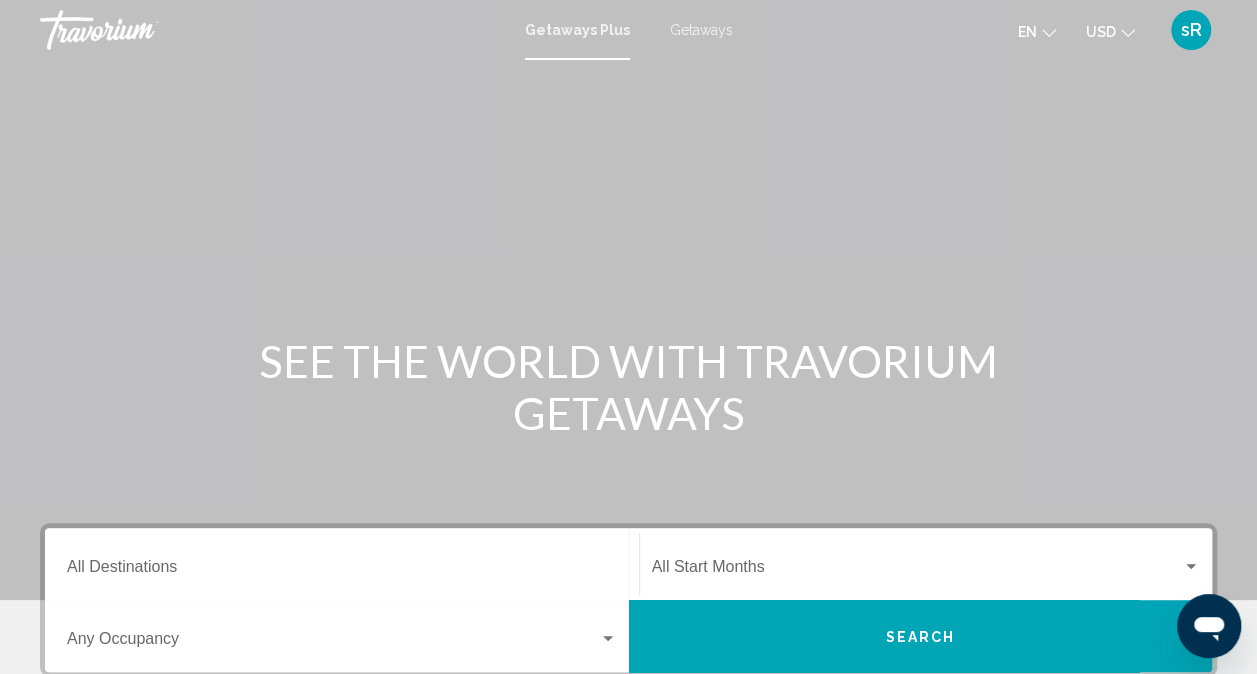 click on "Destination All Destinations" at bounding box center [342, 564] 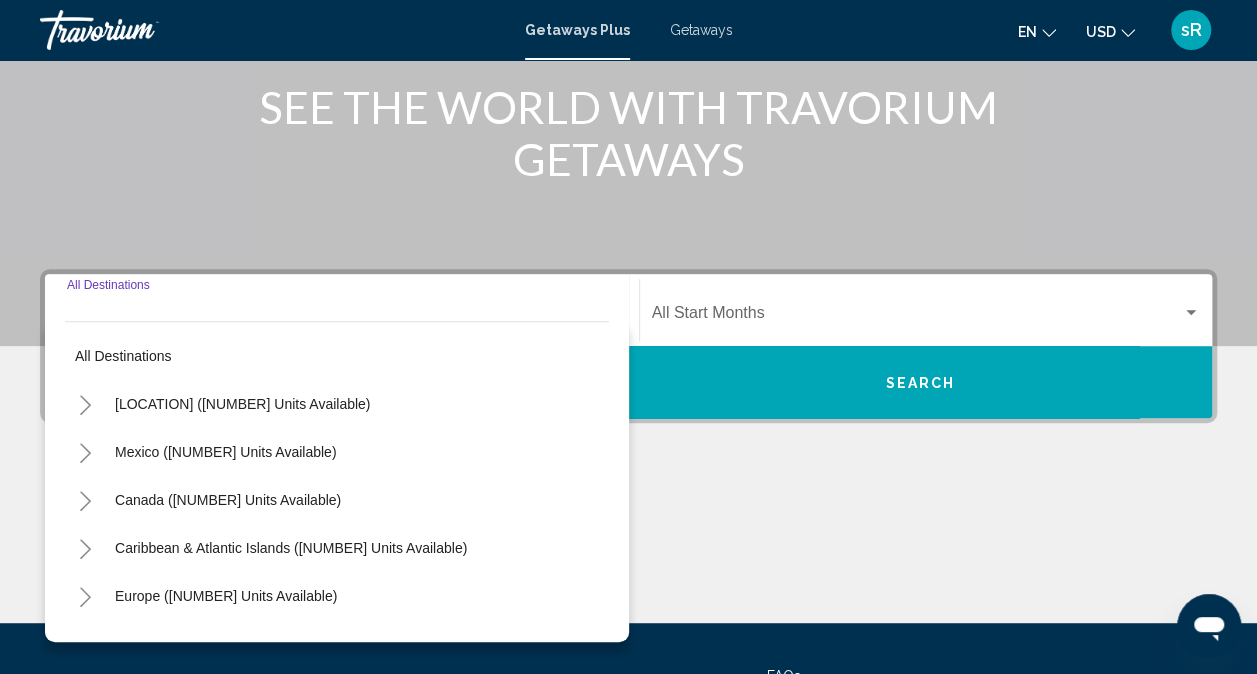 scroll, scrollTop: 447, scrollLeft: 0, axis: vertical 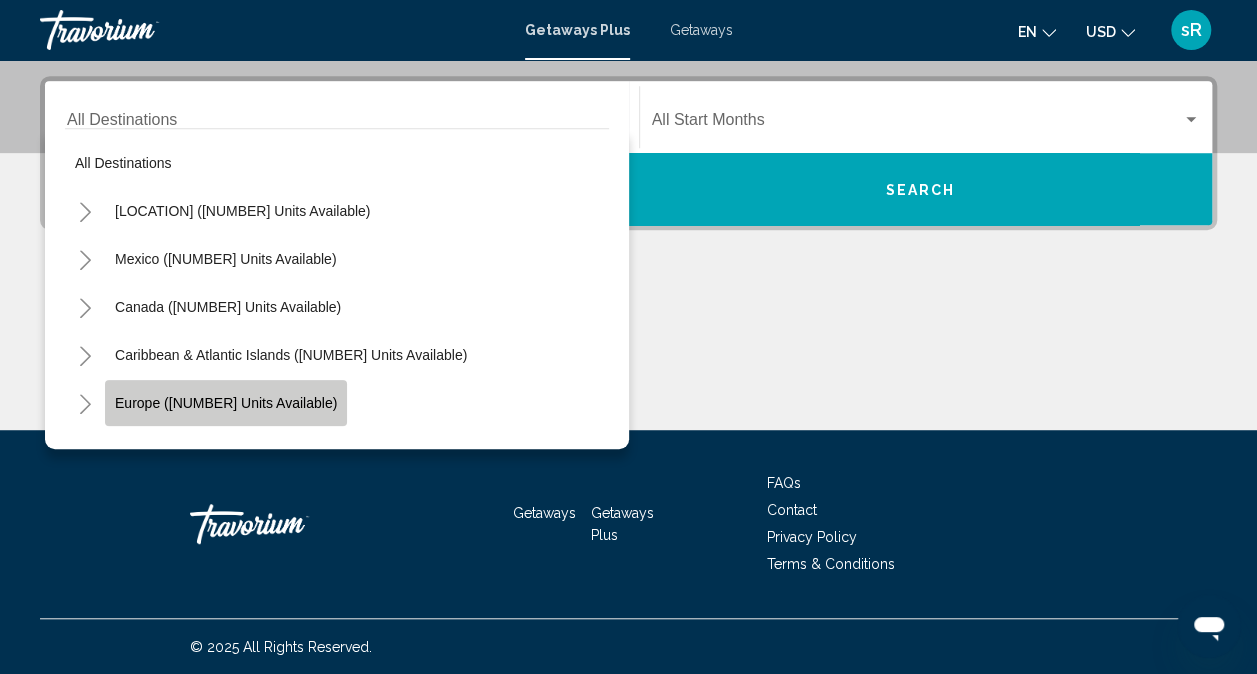 click on "Europe ([NUMBER] units available)" at bounding box center (226, 403) 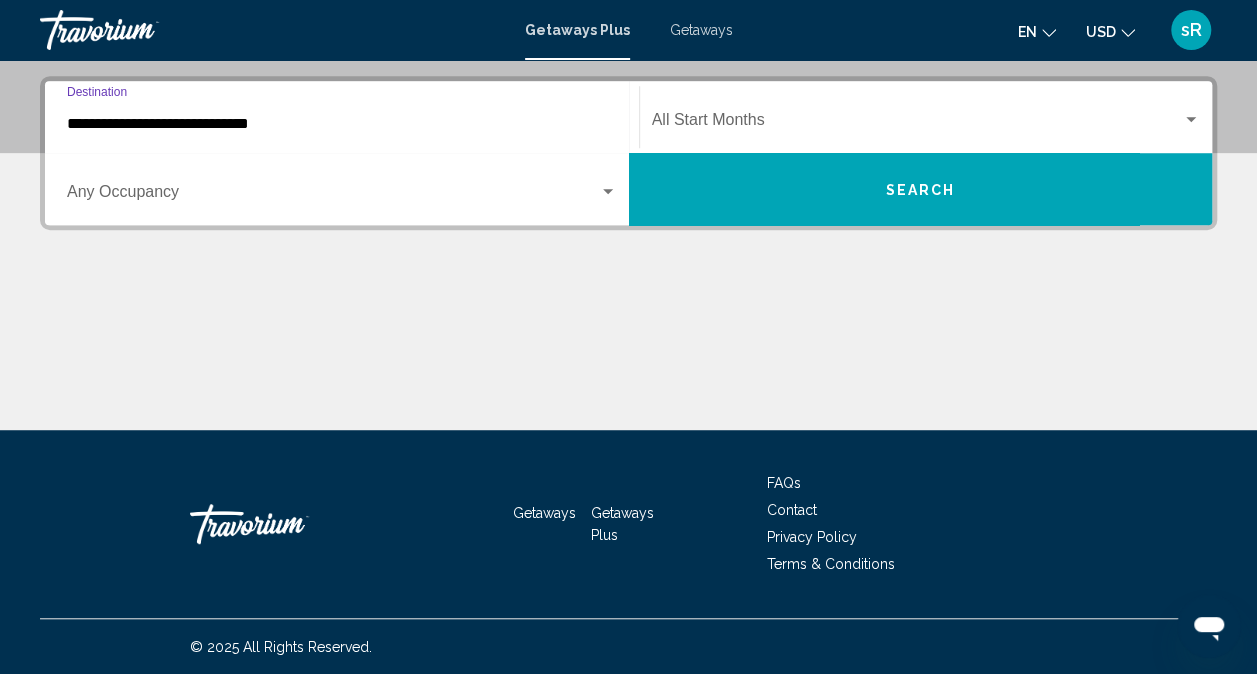click at bounding box center (917, 124) 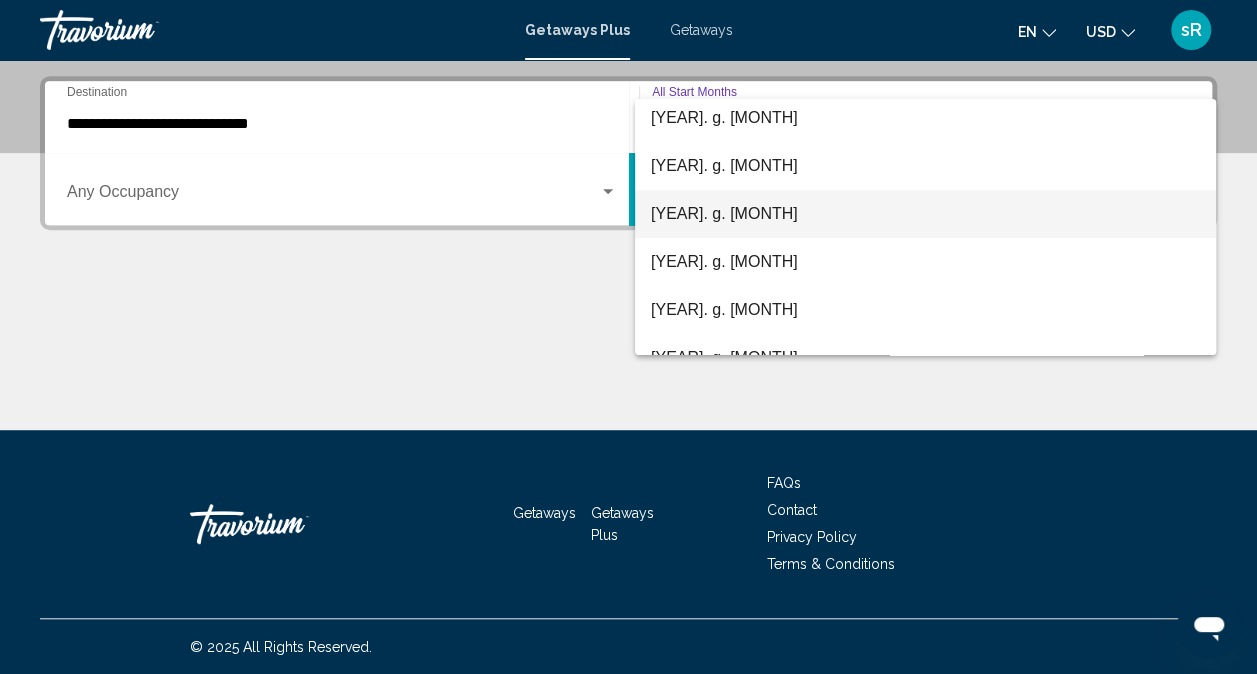 scroll, scrollTop: 342, scrollLeft: 0, axis: vertical 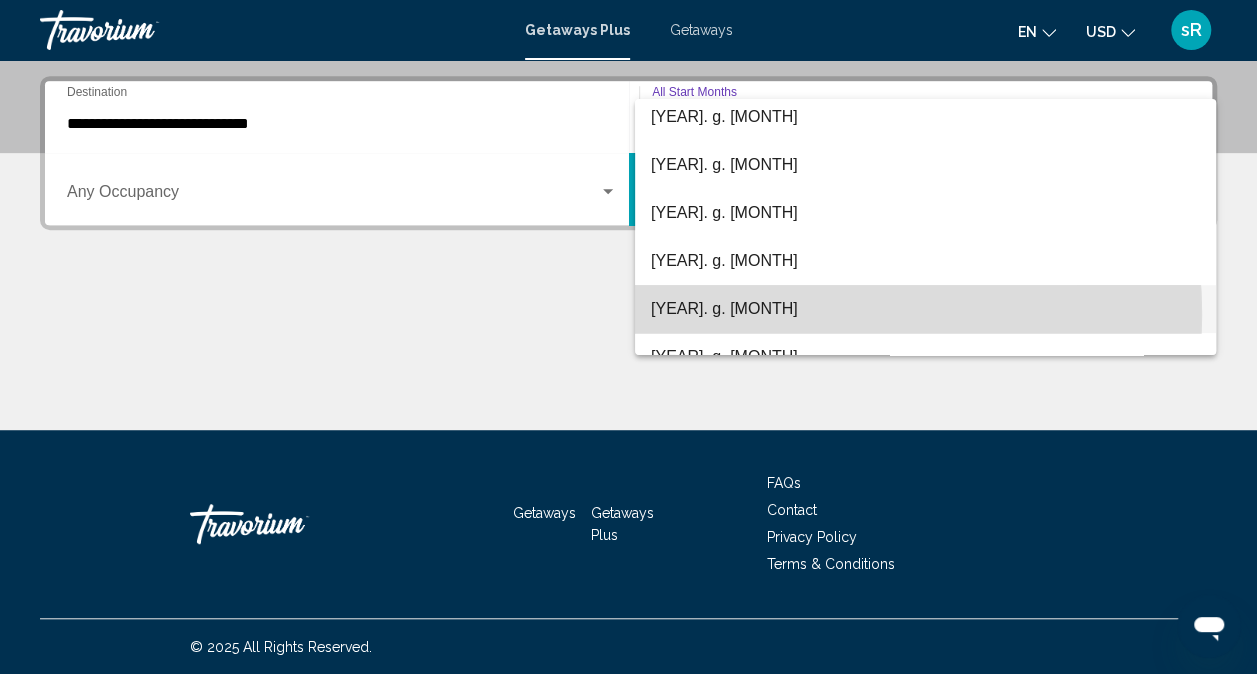 click on "[YEAR]. g. [MONTH]" at bounding box center [925, 309] 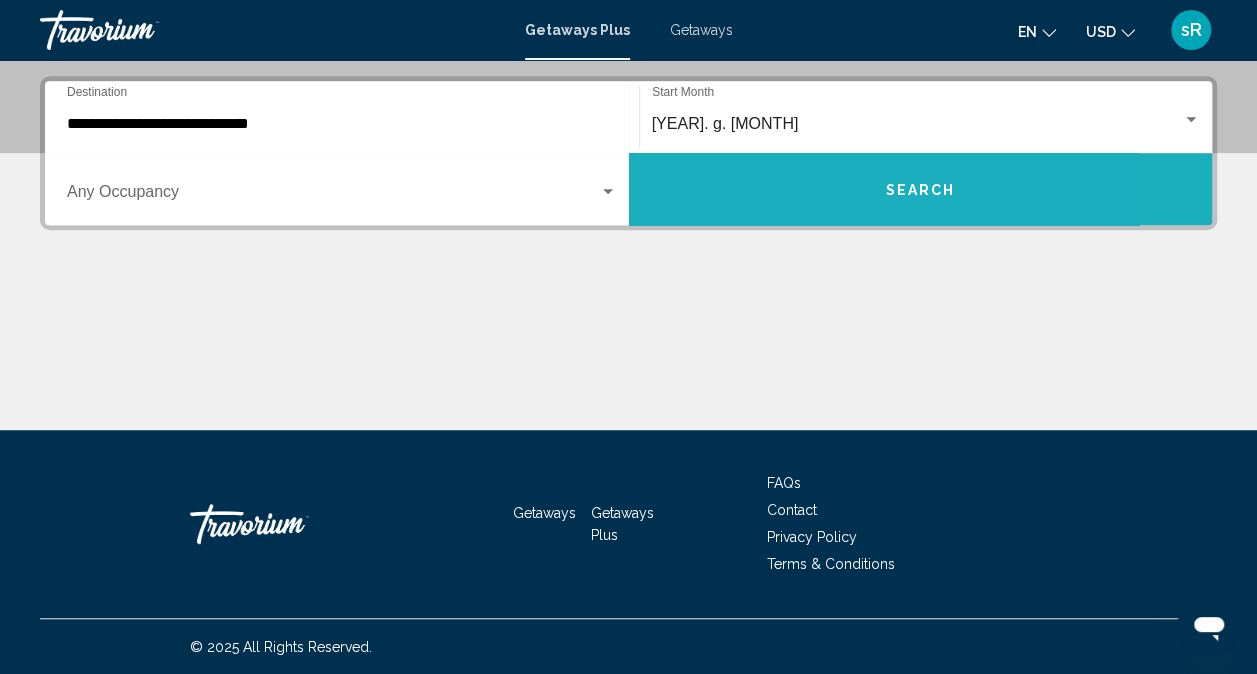 click on "Search" at bounding box center (921, 189) 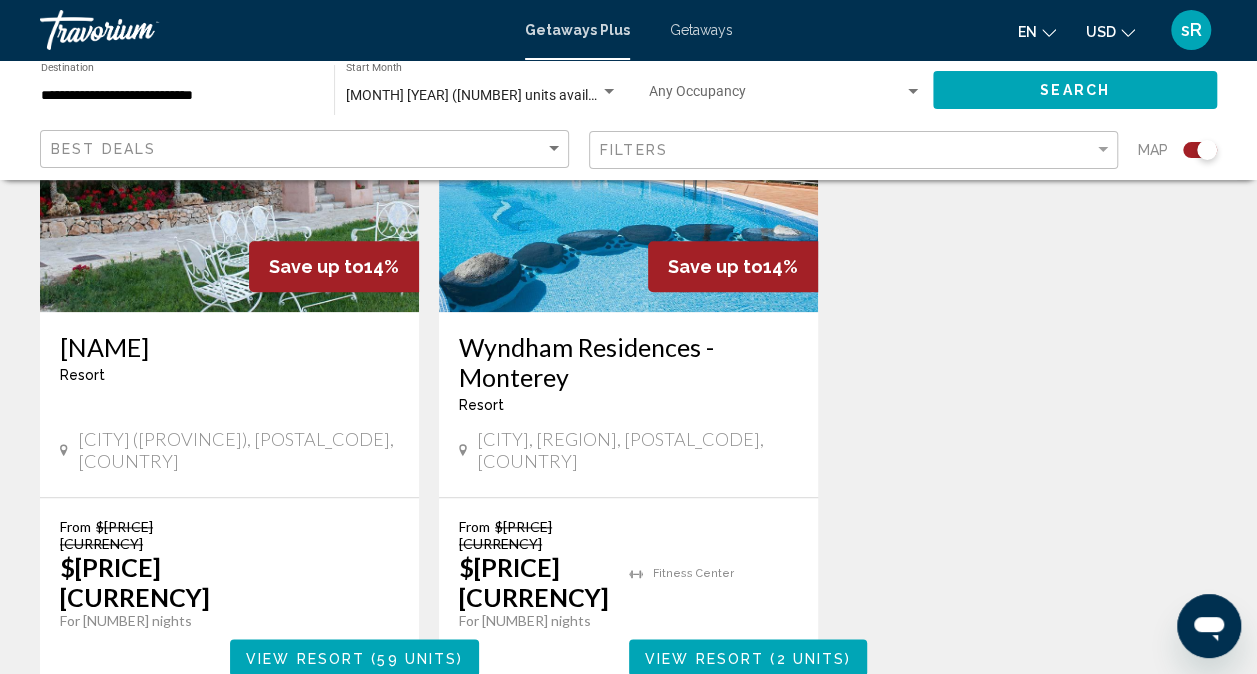 scroll, scrollTop: 896, scrollLeft: 0, axis: vertical 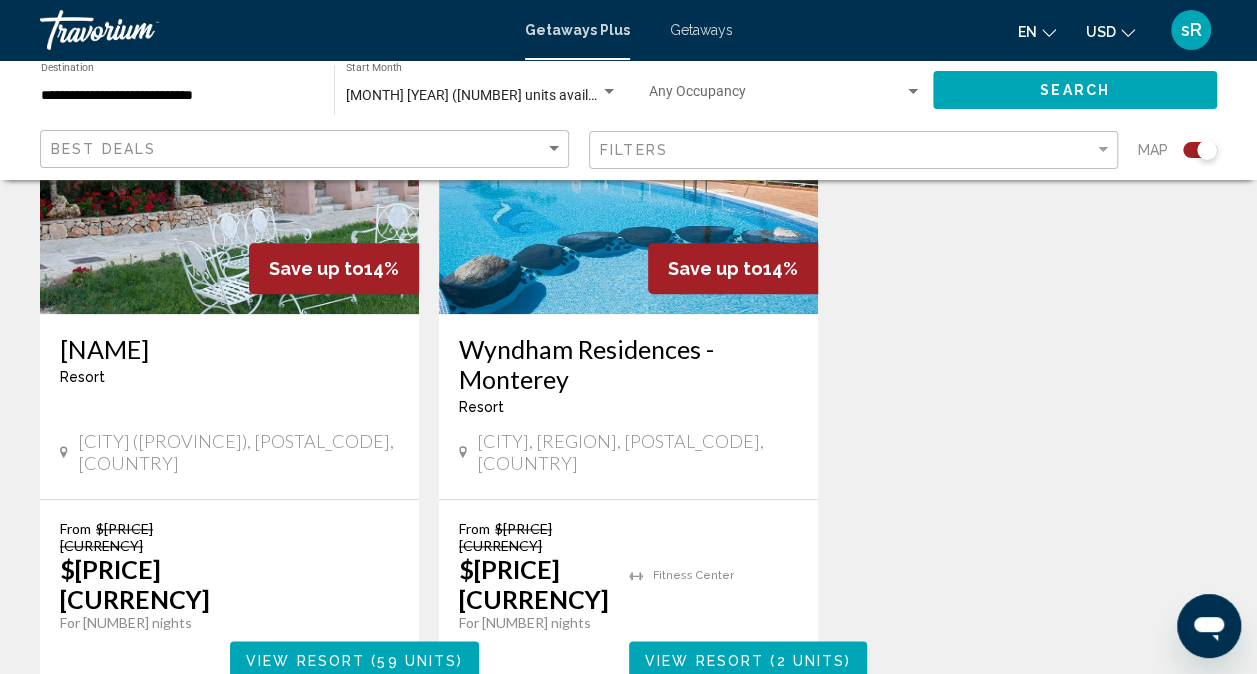 click at bounding box center (628, 154) 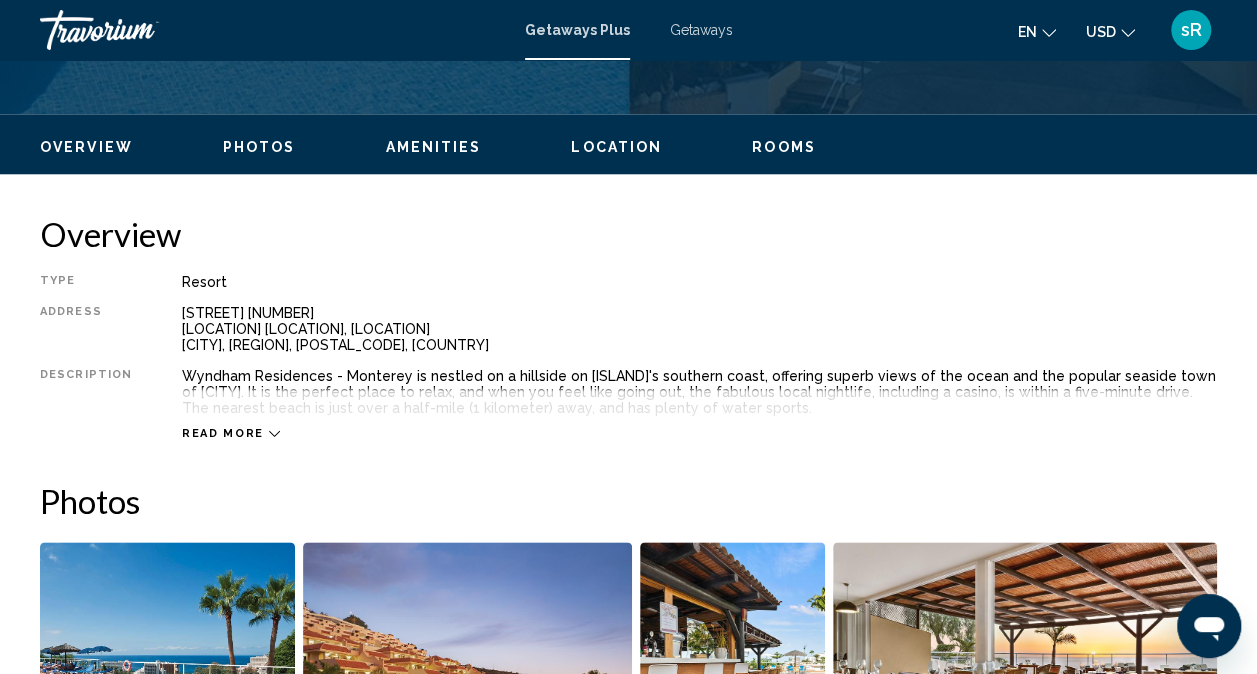scroll, scrollTop: 198, scrollLeft: 0, axis: vertical 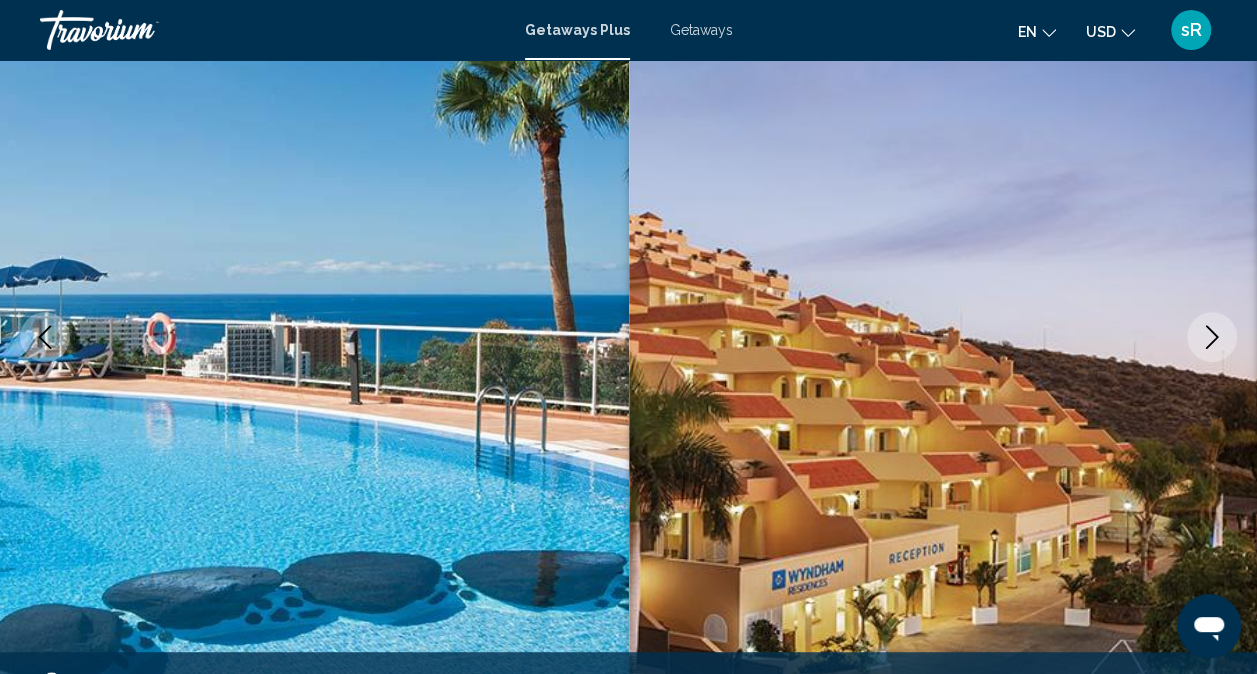 click at bounding box center (1212, 337) 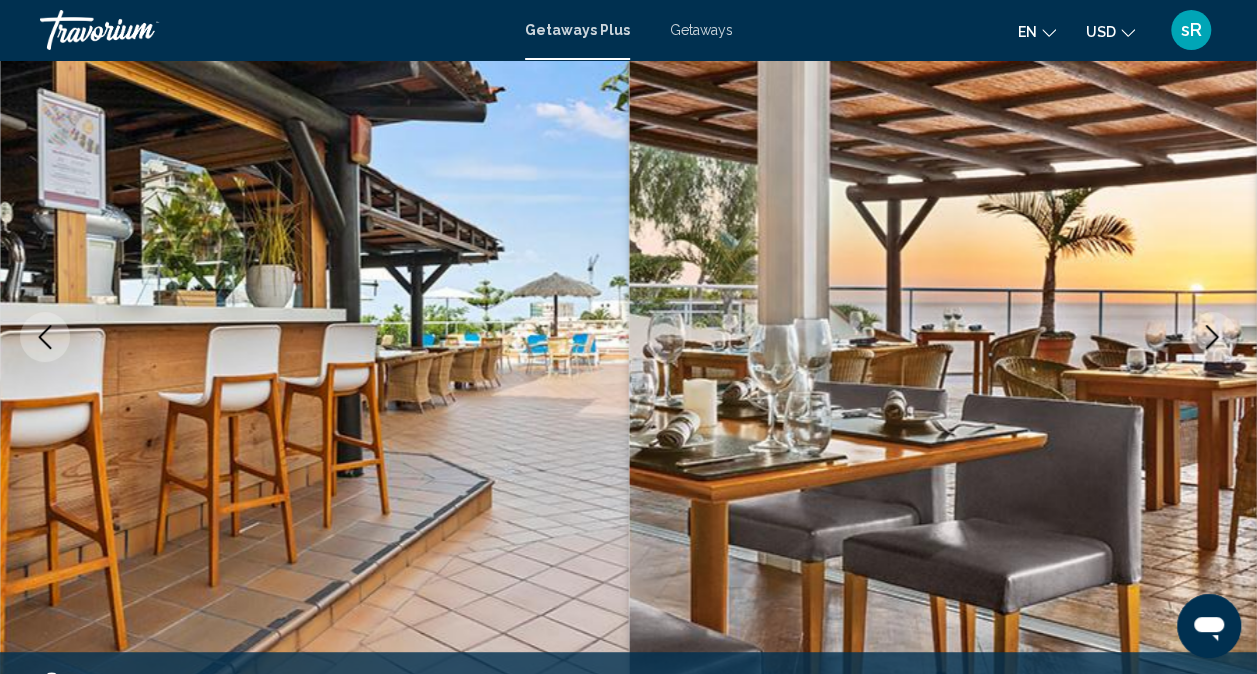 click at bounding box center (1212, 337) 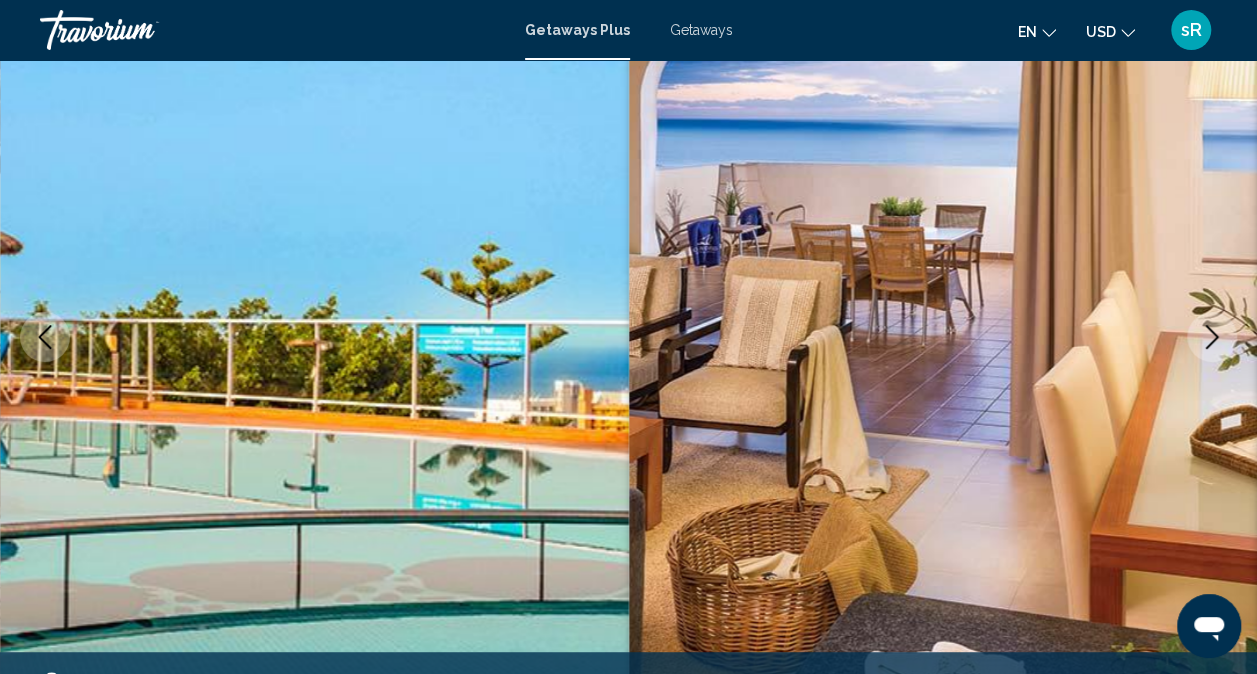 click at bounding box center [1212, 337] 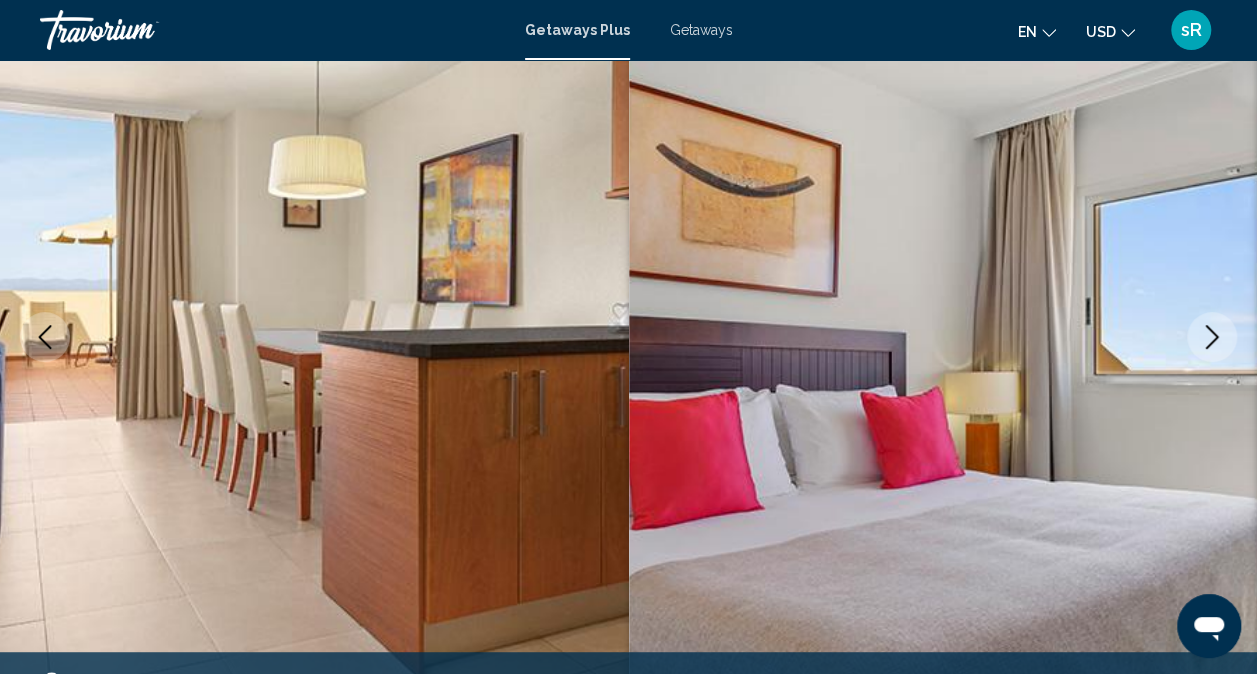 click at bounding box center (1212, 337) 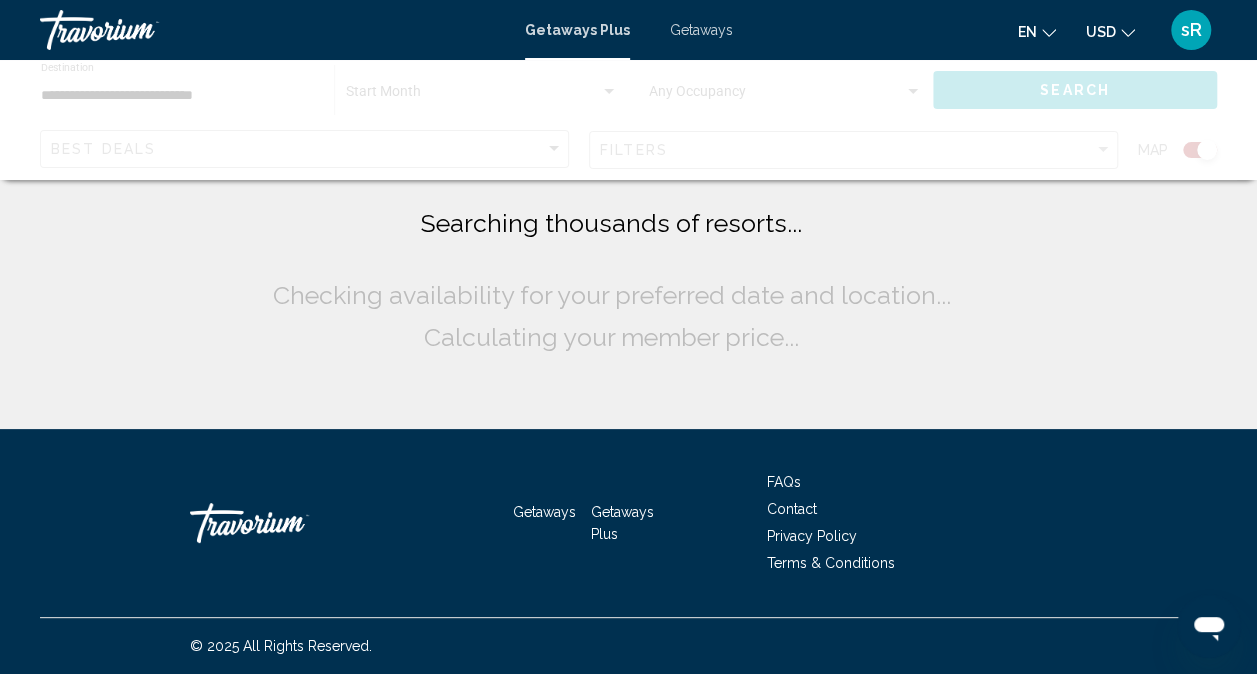 scroll, scrollTop: 0, scrollLeft: 0, axis: both 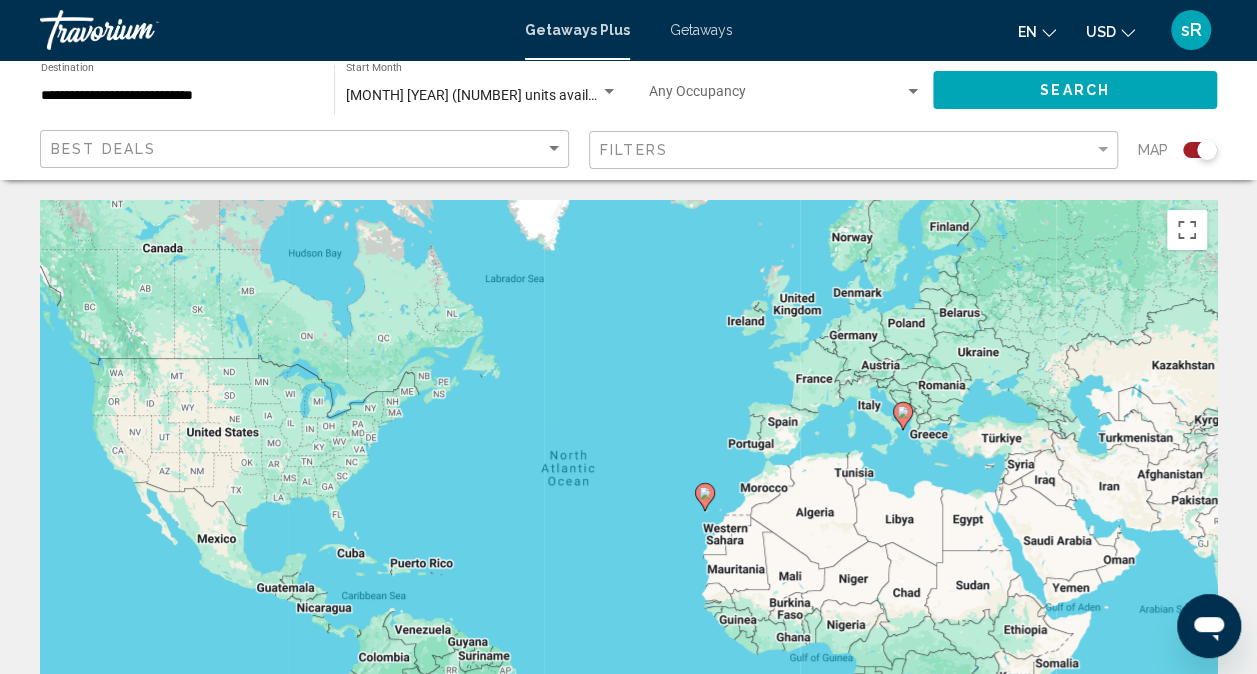 click at bounding box center [902, 416] 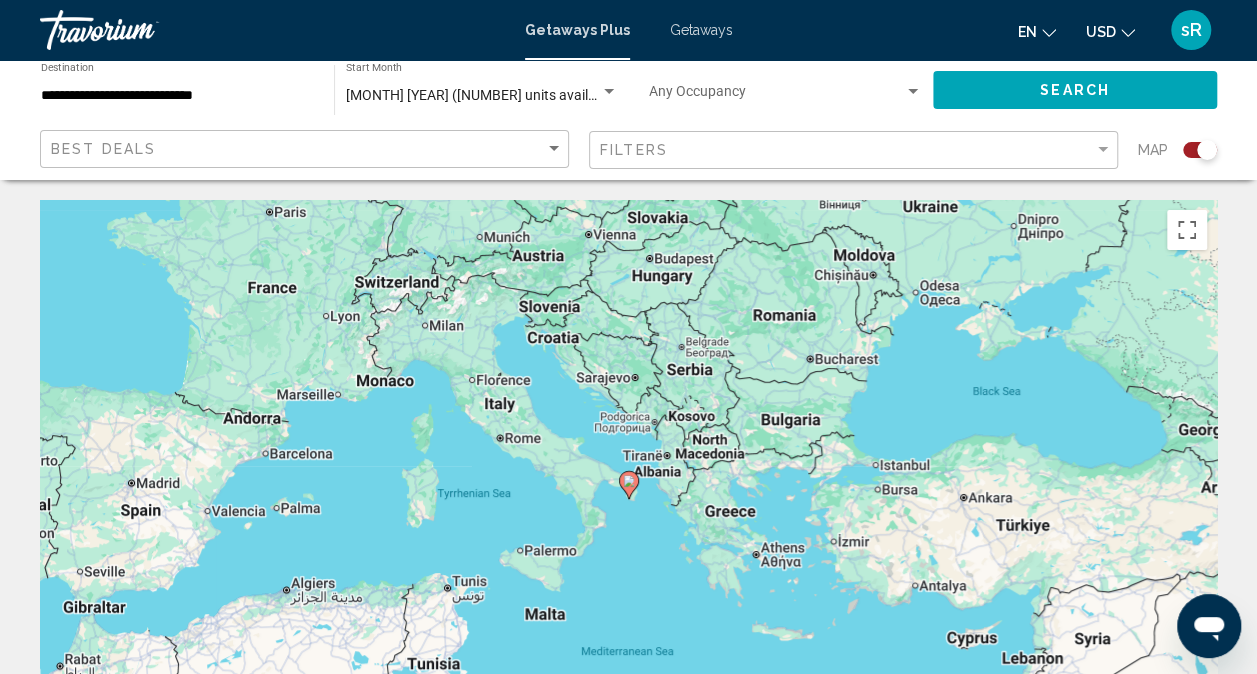 click at bounding box center [629, 481] 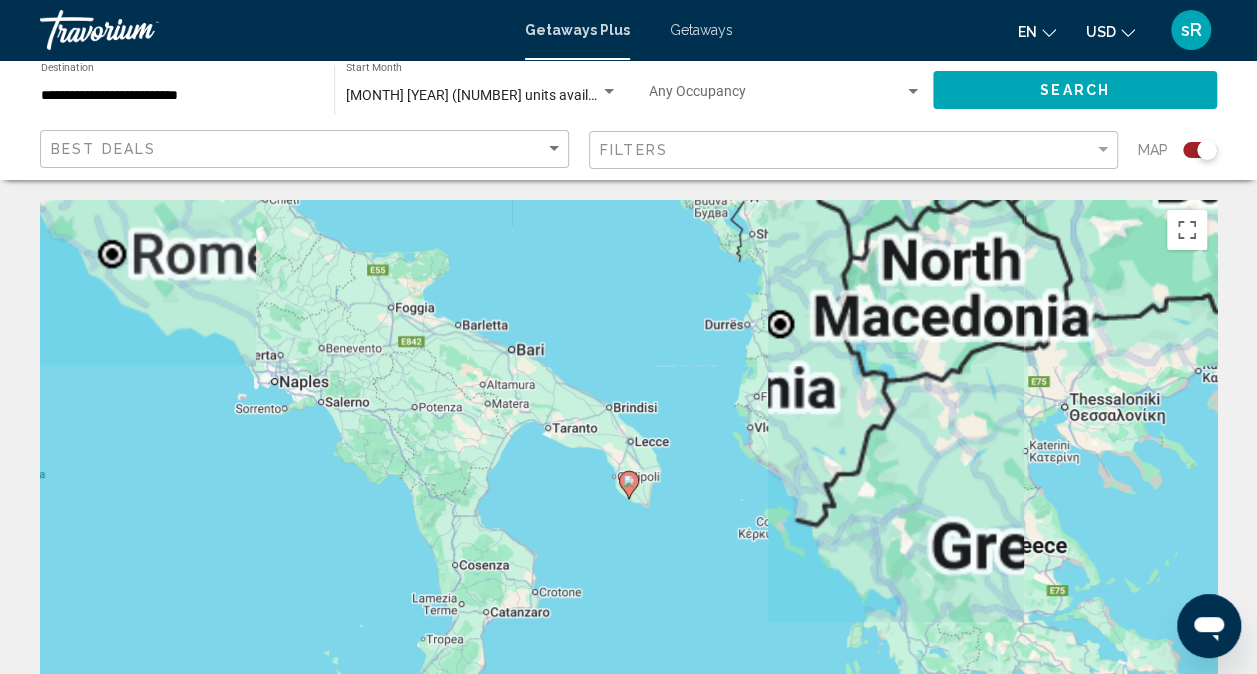 click at bounding box center [629, 481] 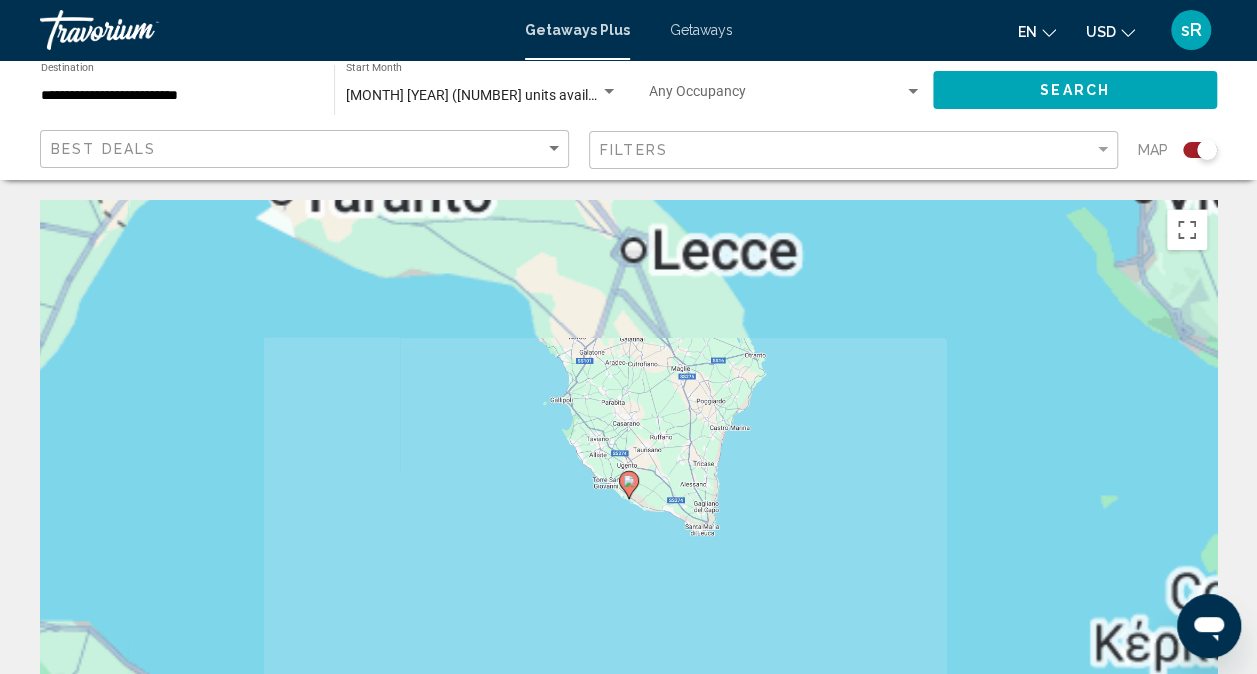 click at bounding box center [629, 481] 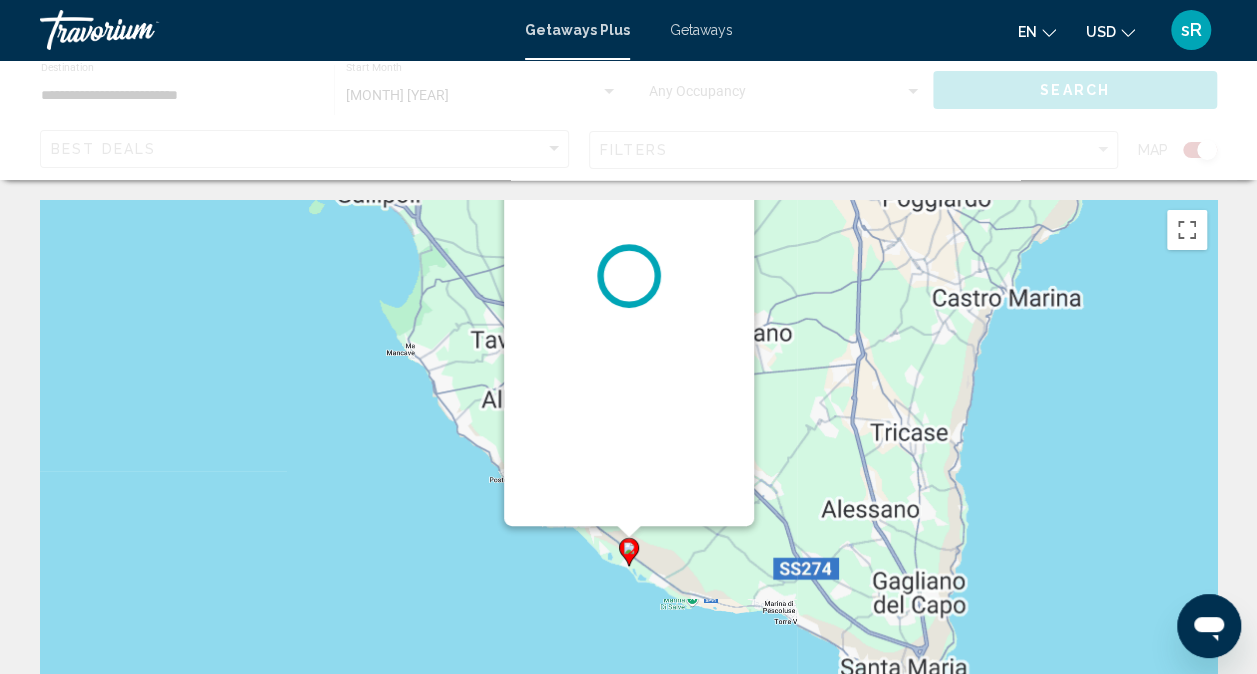 click at bounding box center [5628, 526] 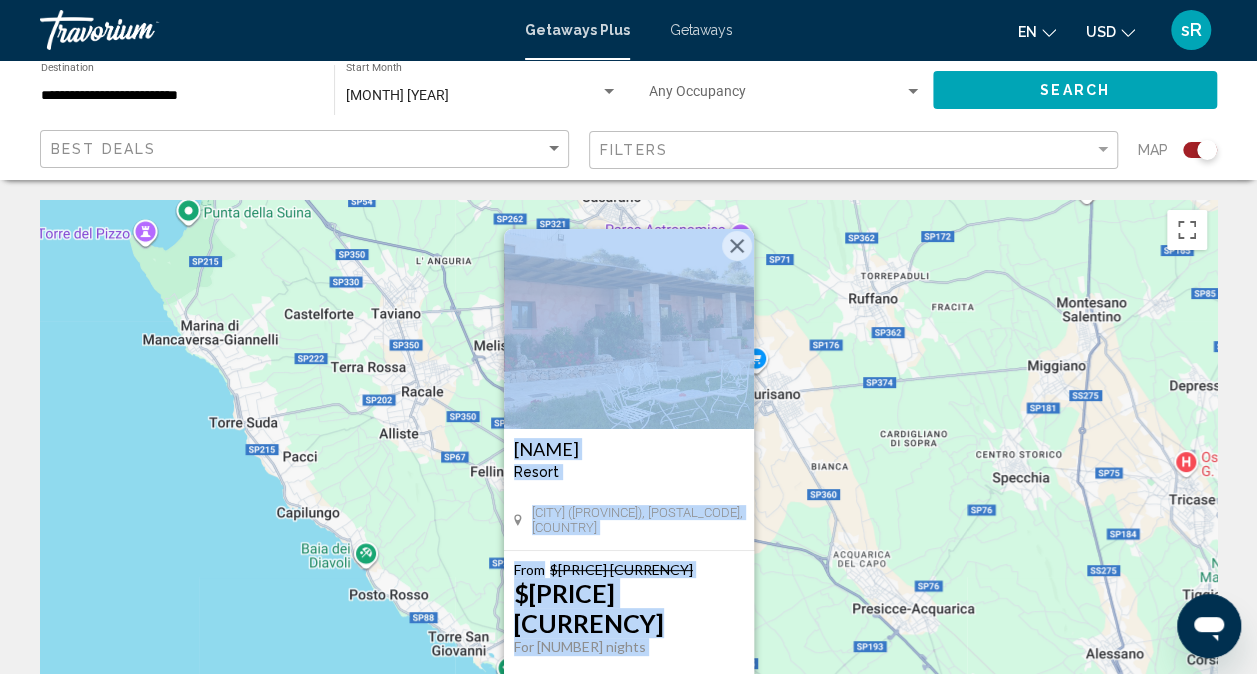 click at bounding box center (737, 246) 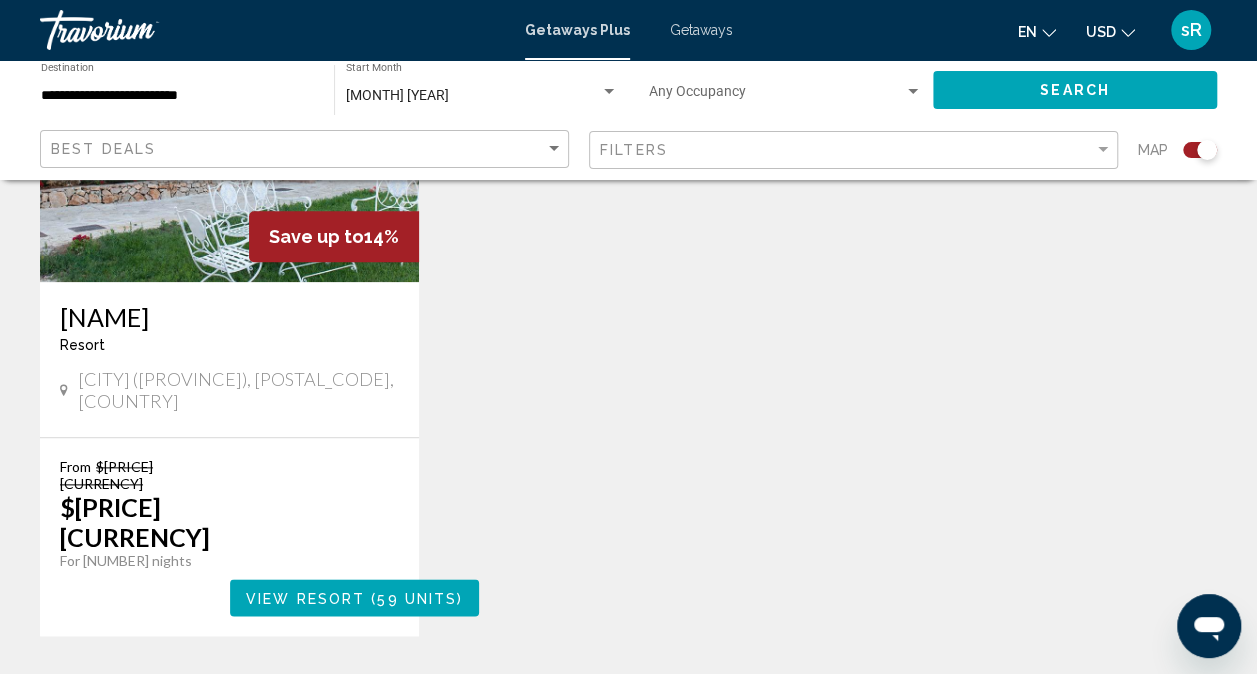 scroll, scrollTop: 953, scrollLeft: 0, axis: vertical 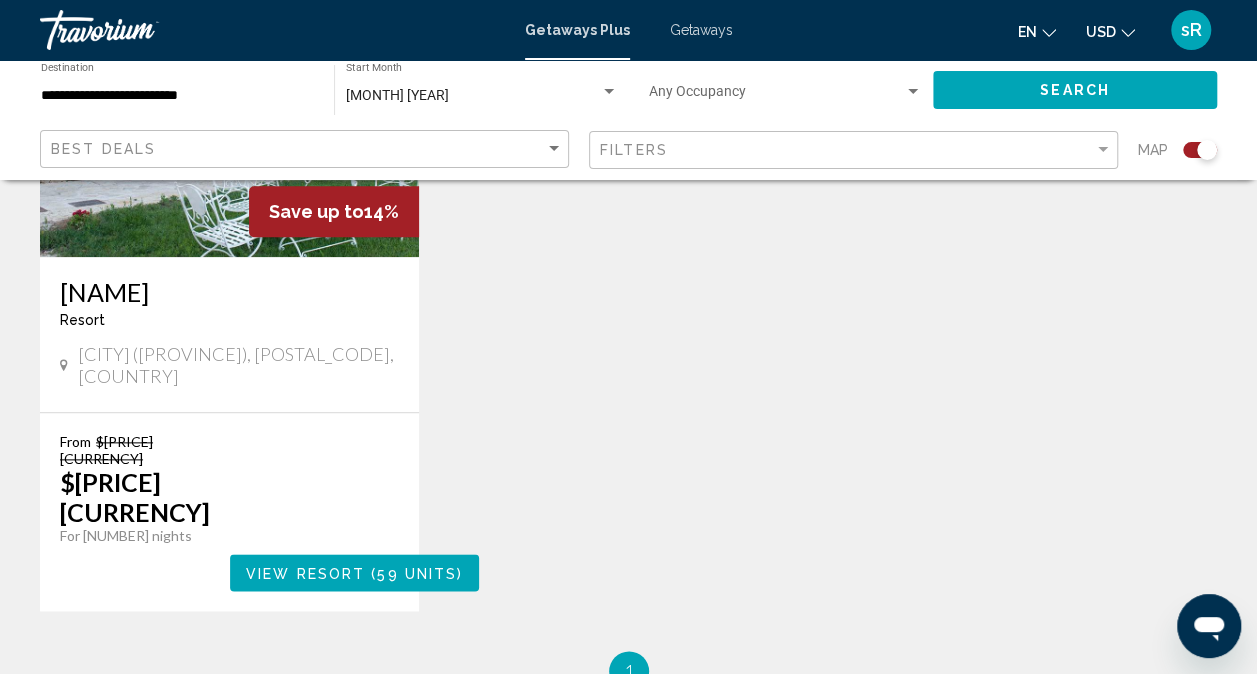 click on "View Resort" at bounding box center [305, 573] 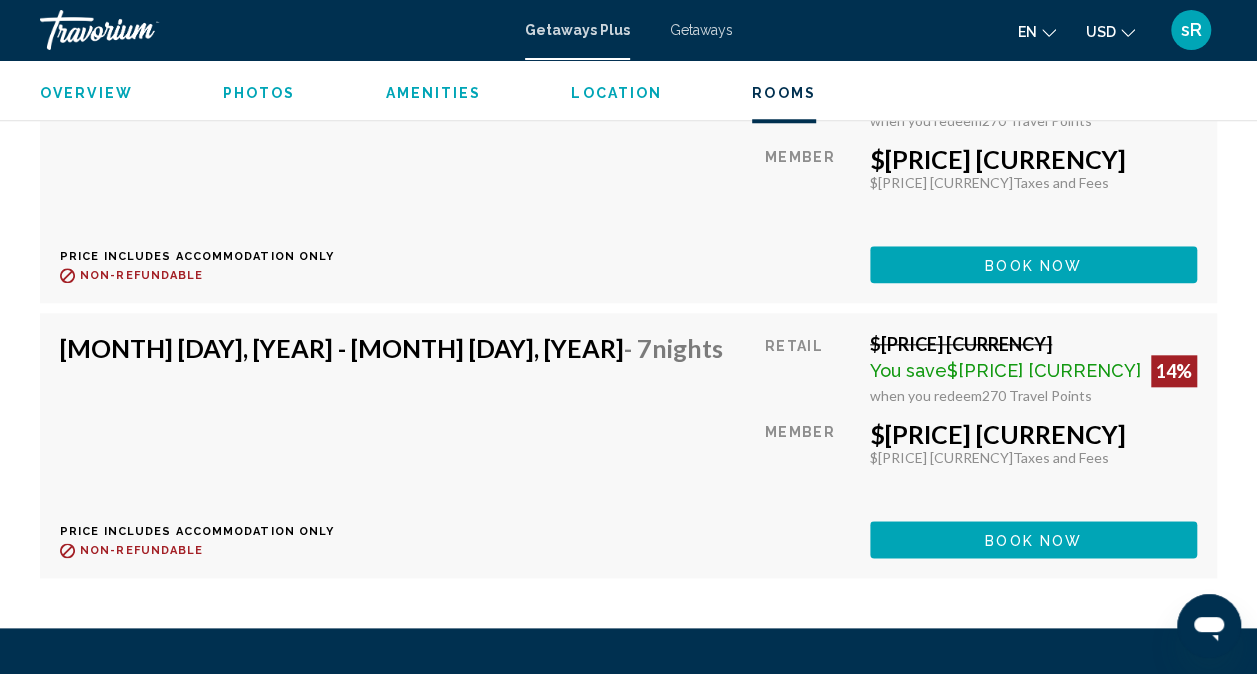 scroll, scrollTop: 4659, scrollLeft: 0, axis: vertical 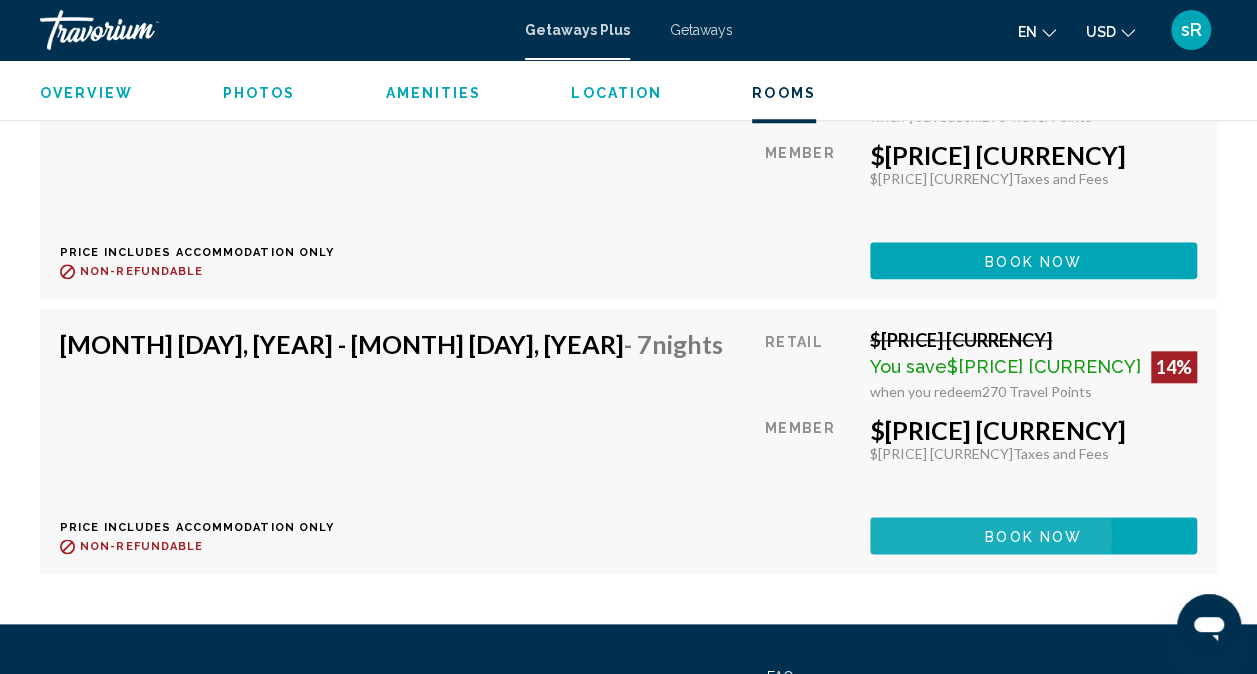 click on "Book now" at bounding box center [1033, 536] 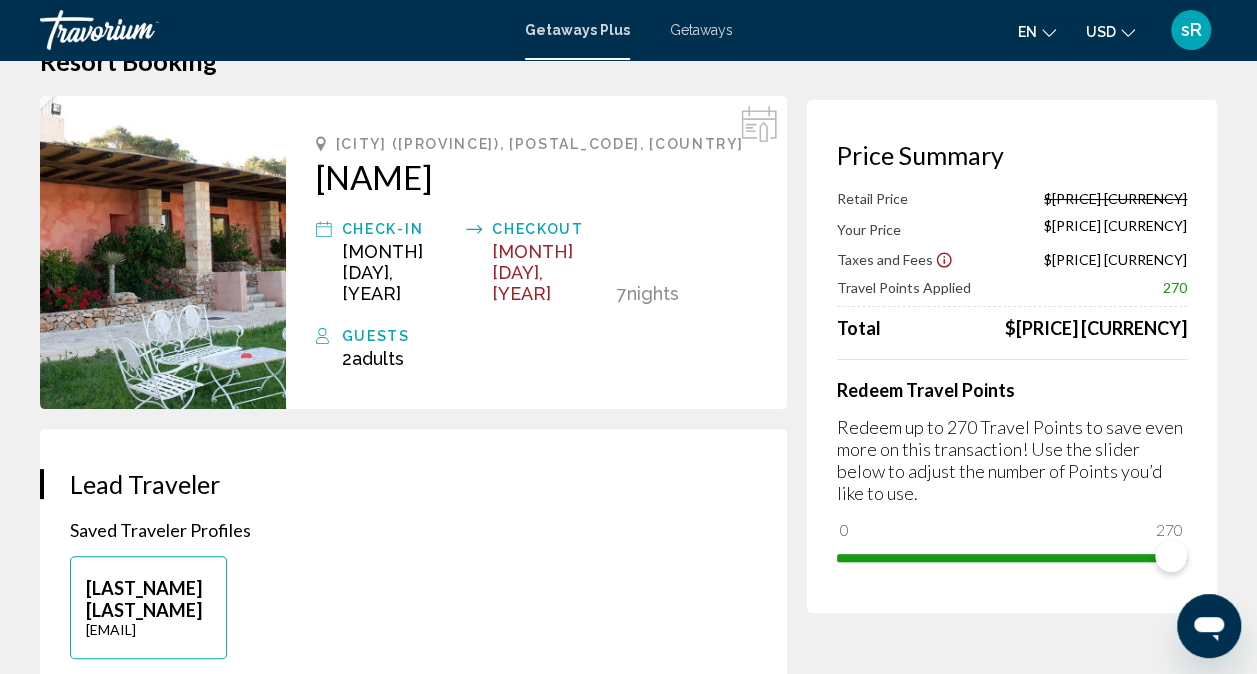 scroll, scrollTop: 0, scrollLeft: 0, axis: both 